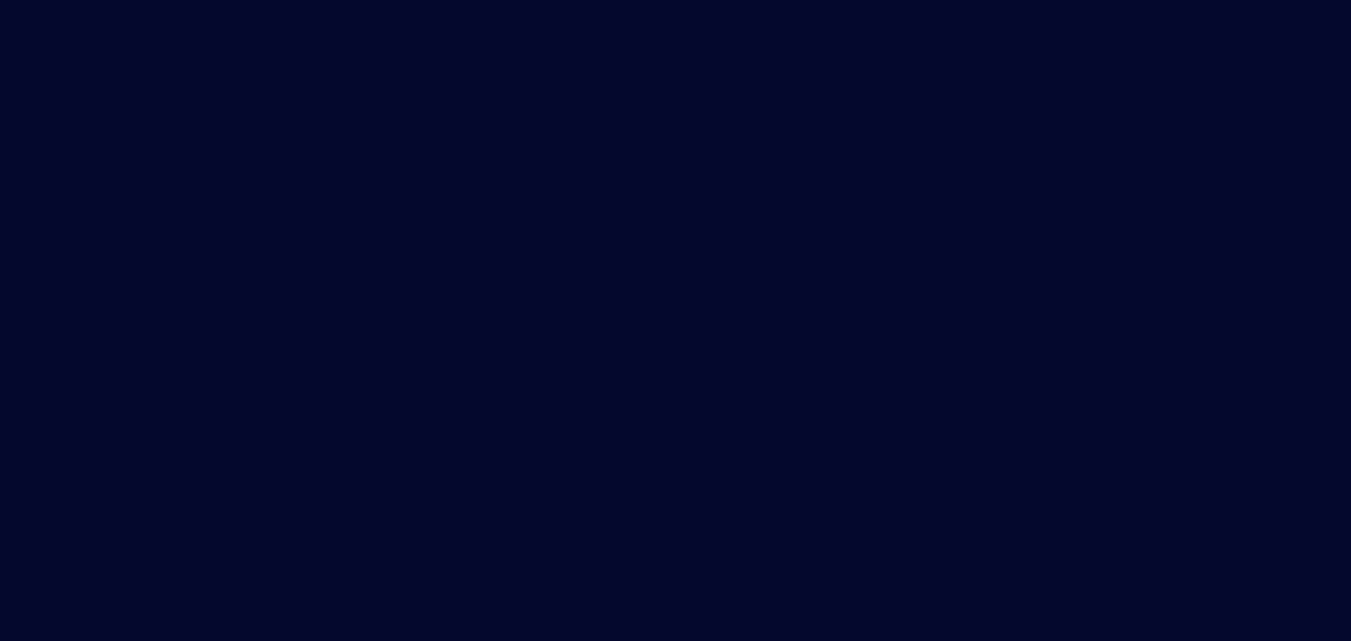 scroll, scrollTop: 0, scrollLeft: 0, axis: both 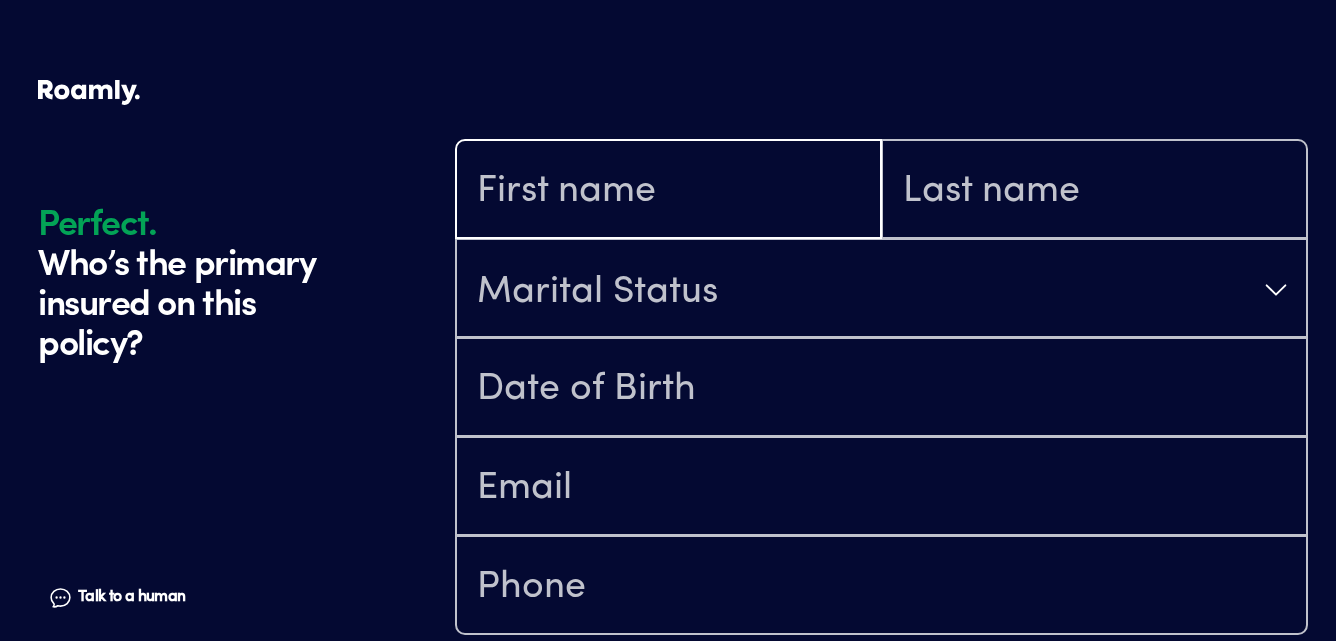 click at bounding box center [668, 191] 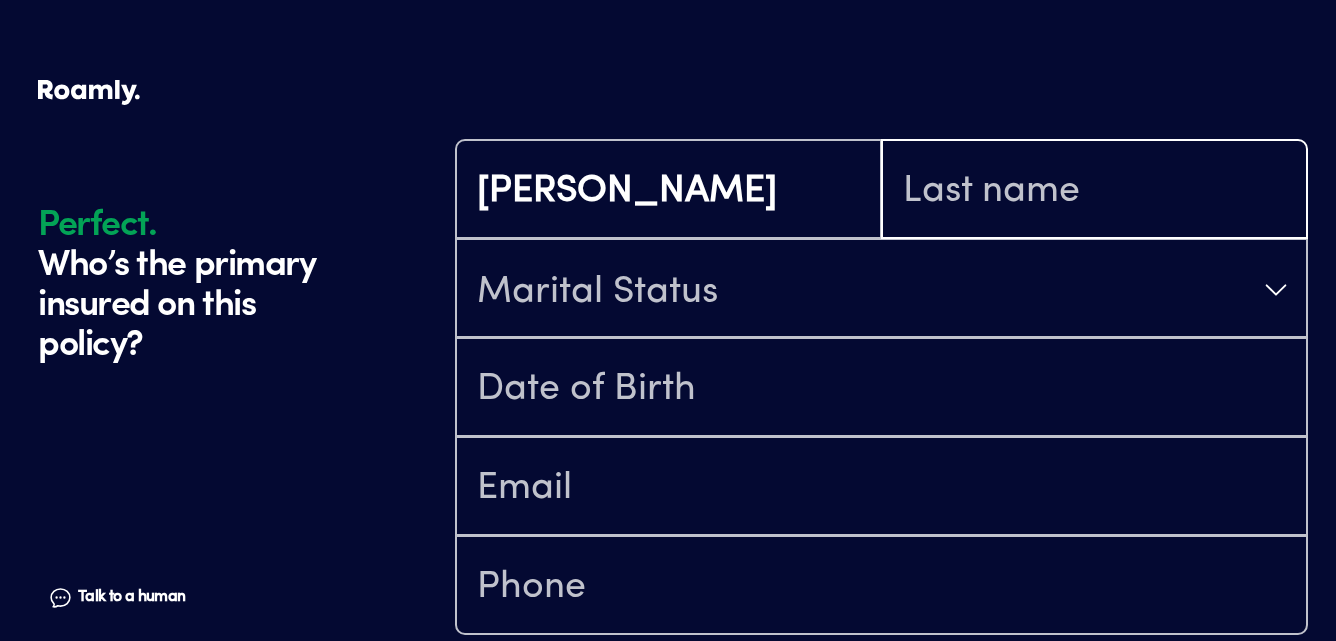 type on "[PERSON_NAME]" 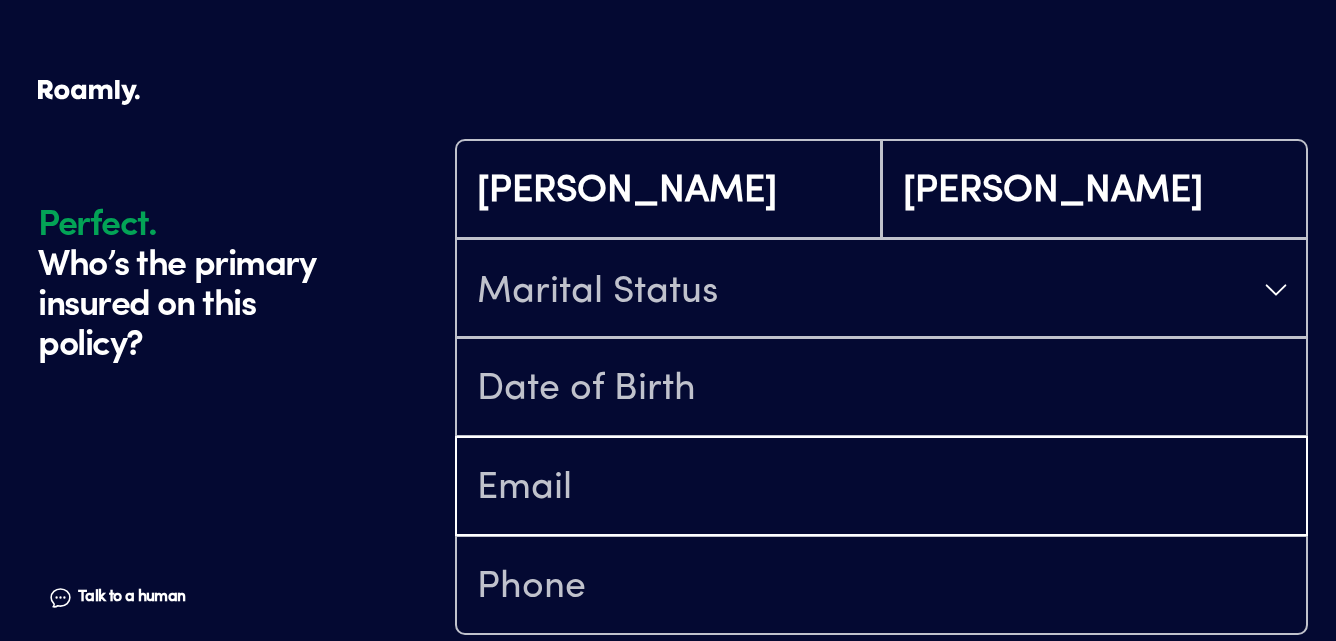 type on "[PERSON_NAME][EMAIL_ADDRESS][PERSON_NAME][DOMAIN_NAME]" 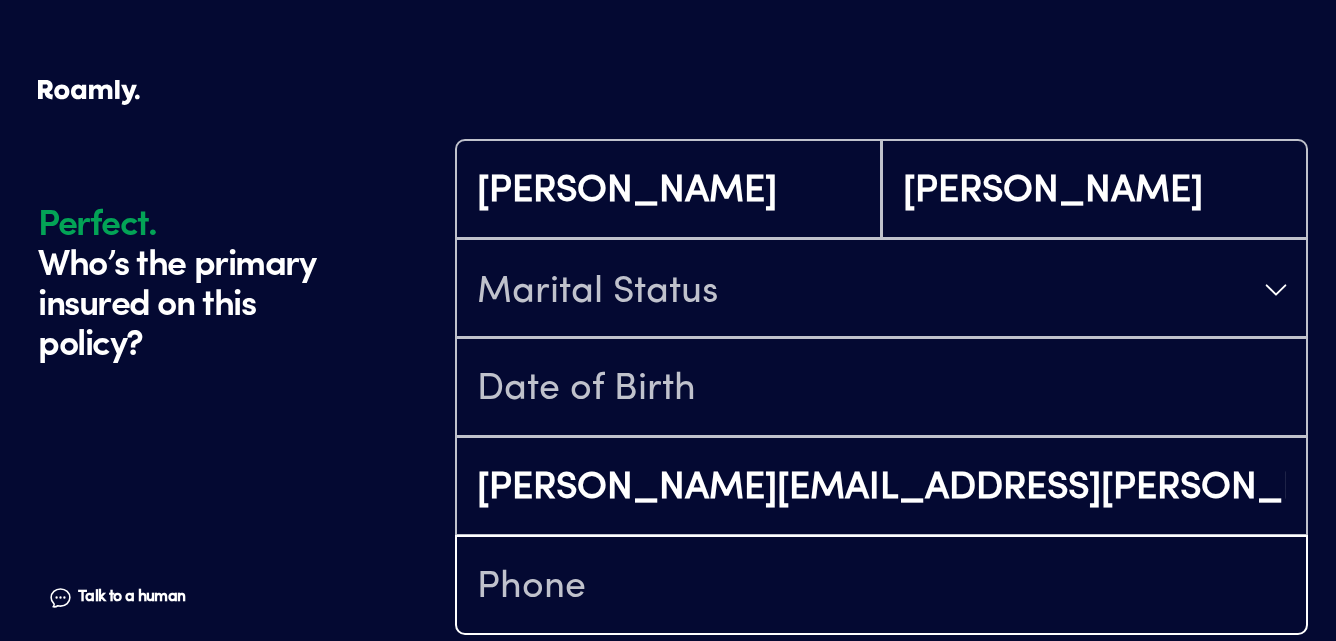 type on "[PHONE_NUMBER]" 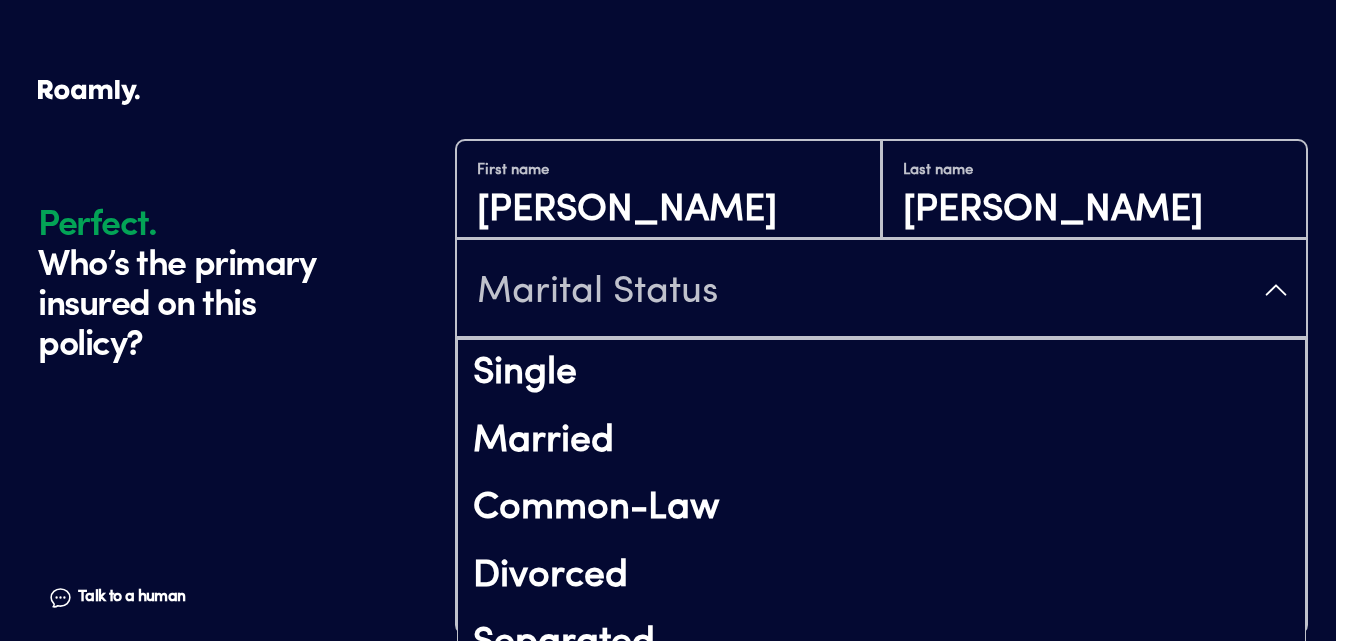 click on "Marital Status" at bounding box center [881, 290] 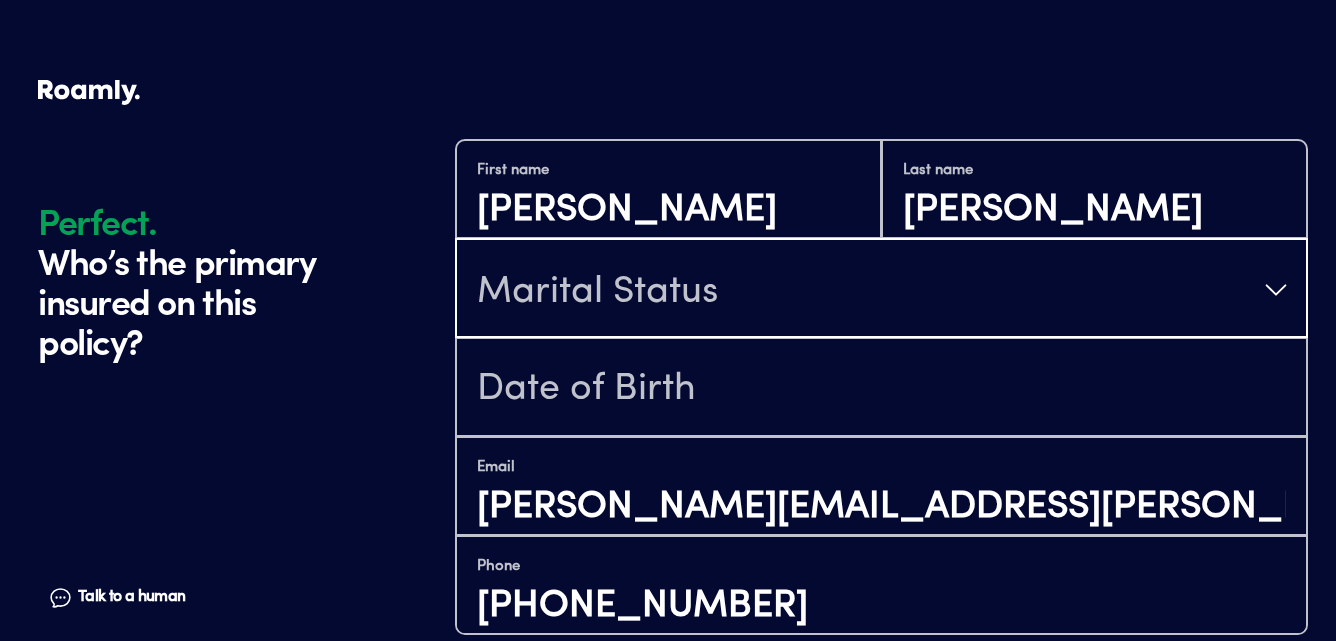 click on "Marital Status" at bounding box center [881, 290] 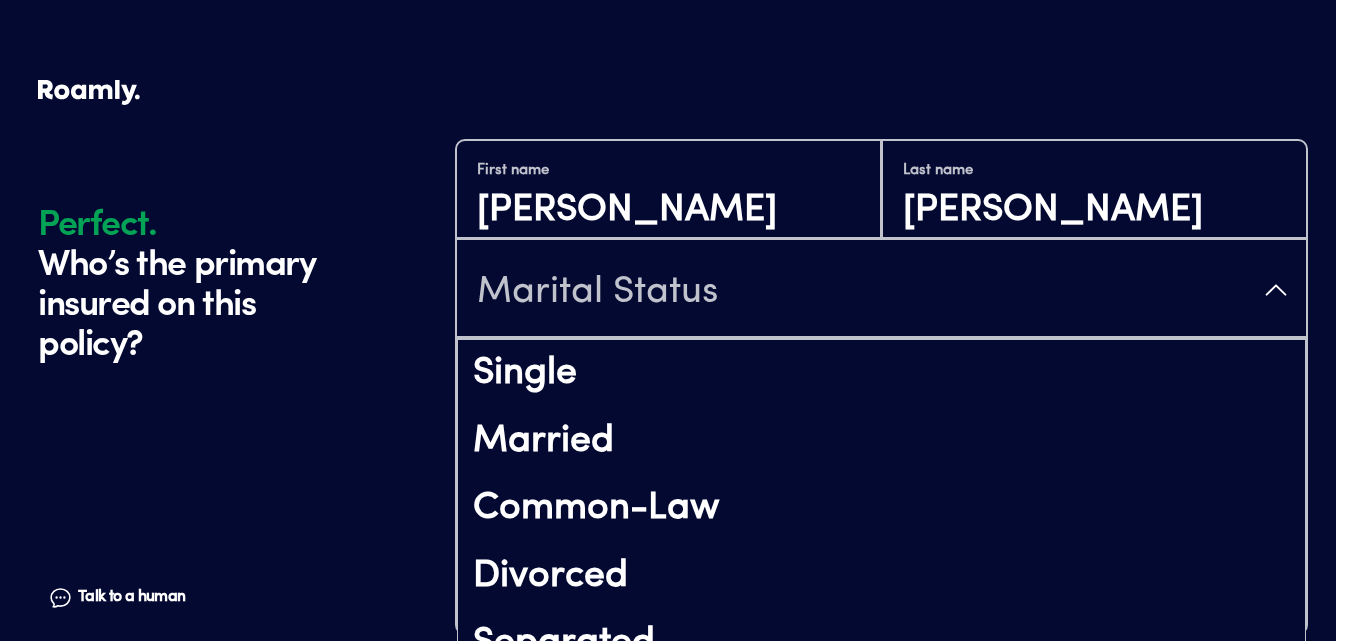 click on "Marital Status" at bounding box center [881, 290] 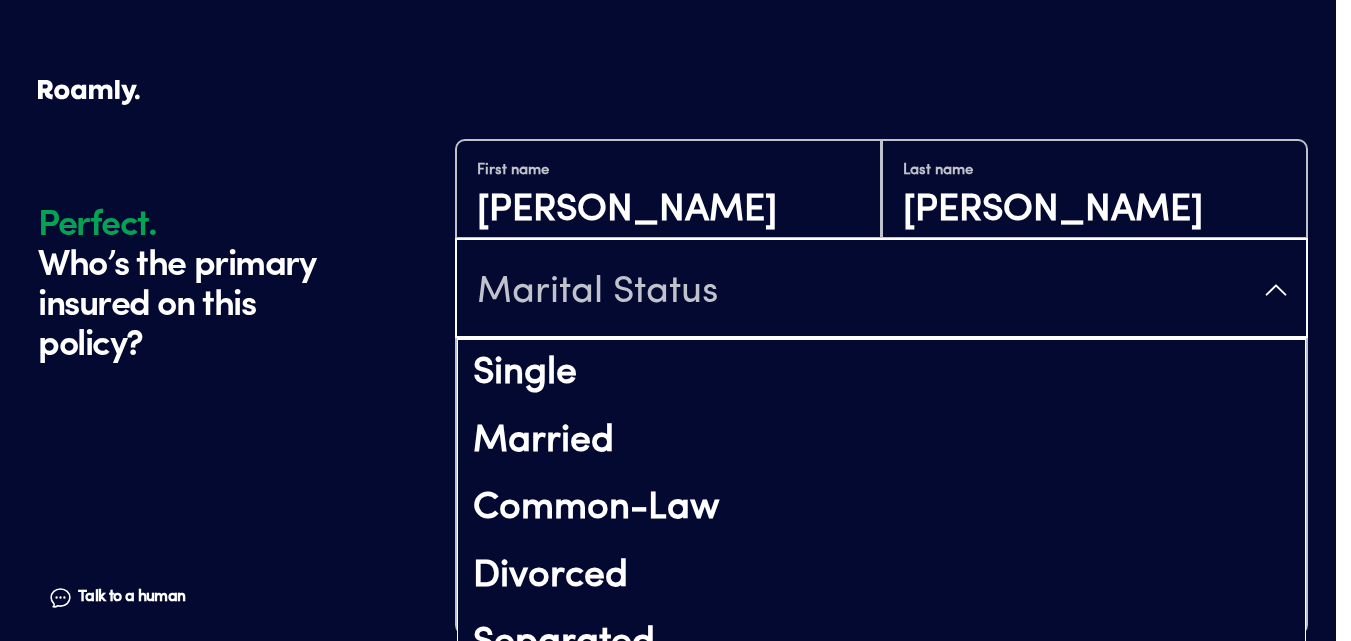 drag, startPoint x: 1339, startPoint y: 238, endPoint x: 1343, endPoint y: 344, distance: 106.07545 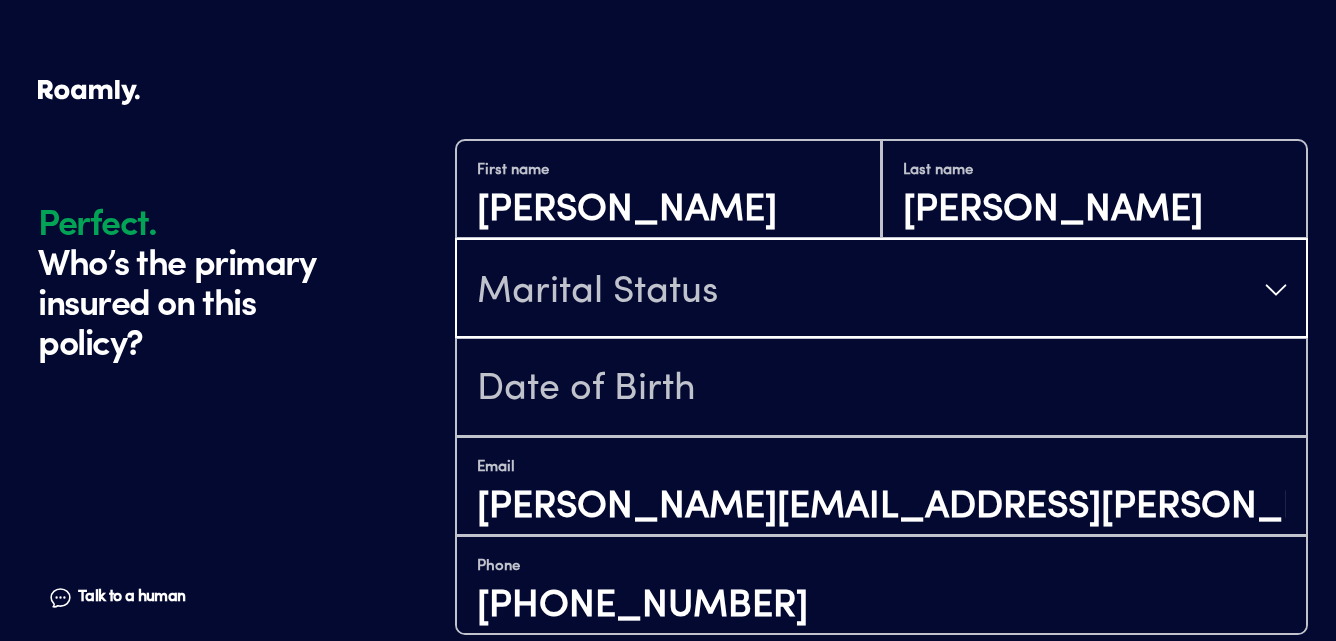 scroll, scrollTop: 27, scrollLeft: 0, axis: vertical 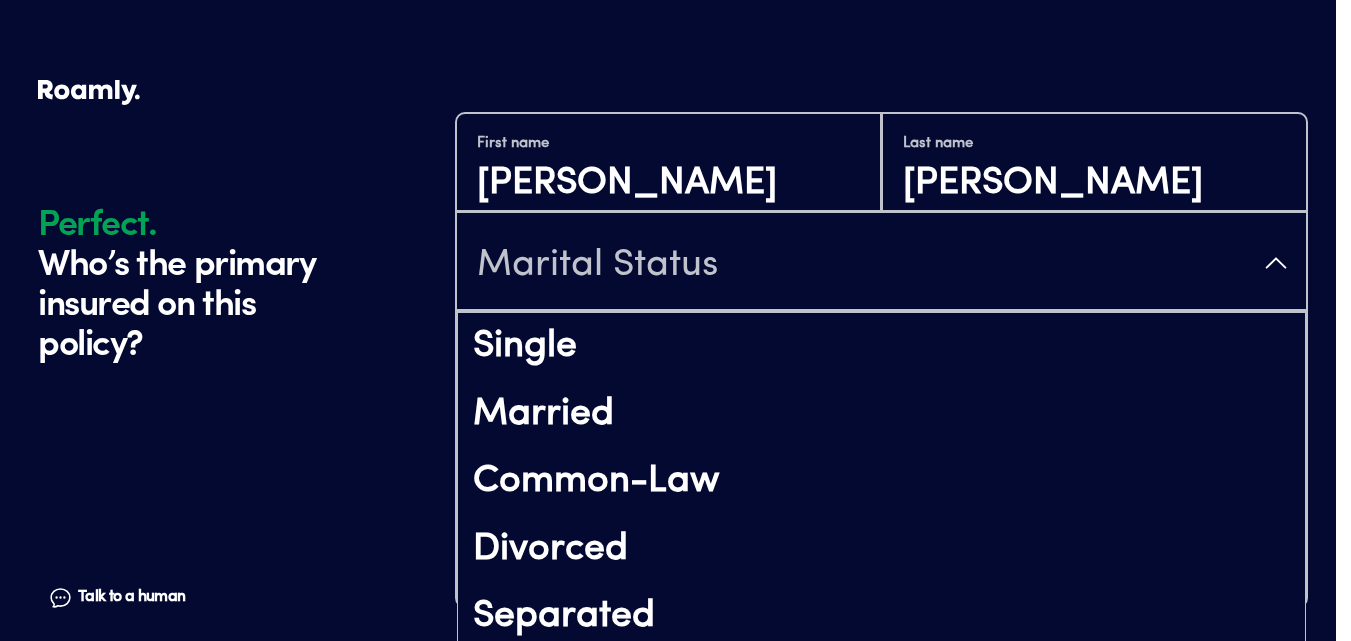 click on "Marital Status" at bounding box center [881, 263] 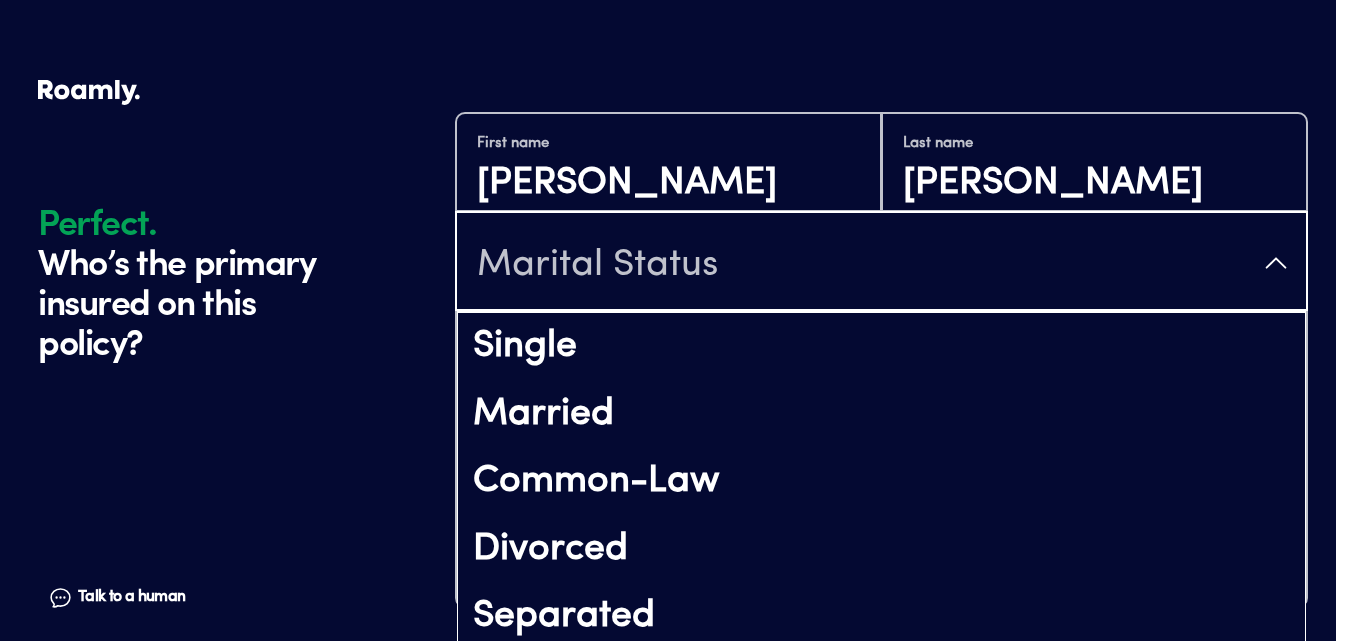 drag, startPoint x: 1345, startPoint y: 356, endPoint x: 1327, endPoint y: 429, distance: 75.18643 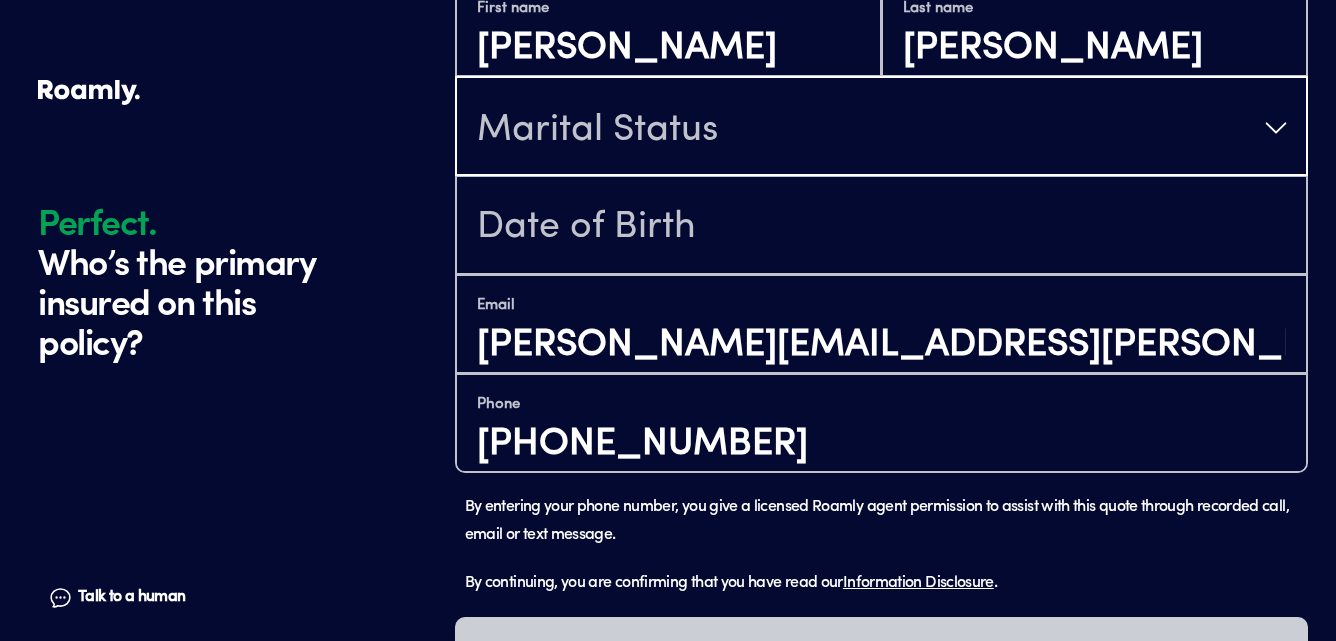 scroll, scrollTop: 165, scrollLeft: 0, axis: vertical 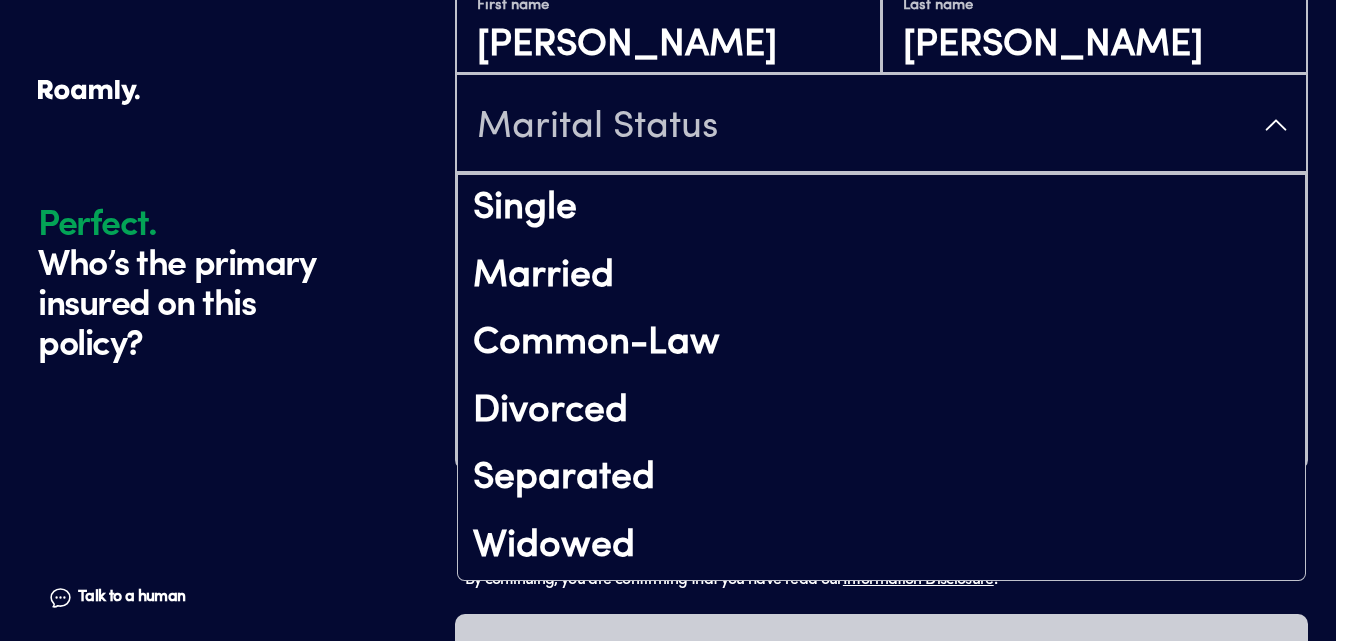 click on "Marital Status" at bounding box center [881, 125] 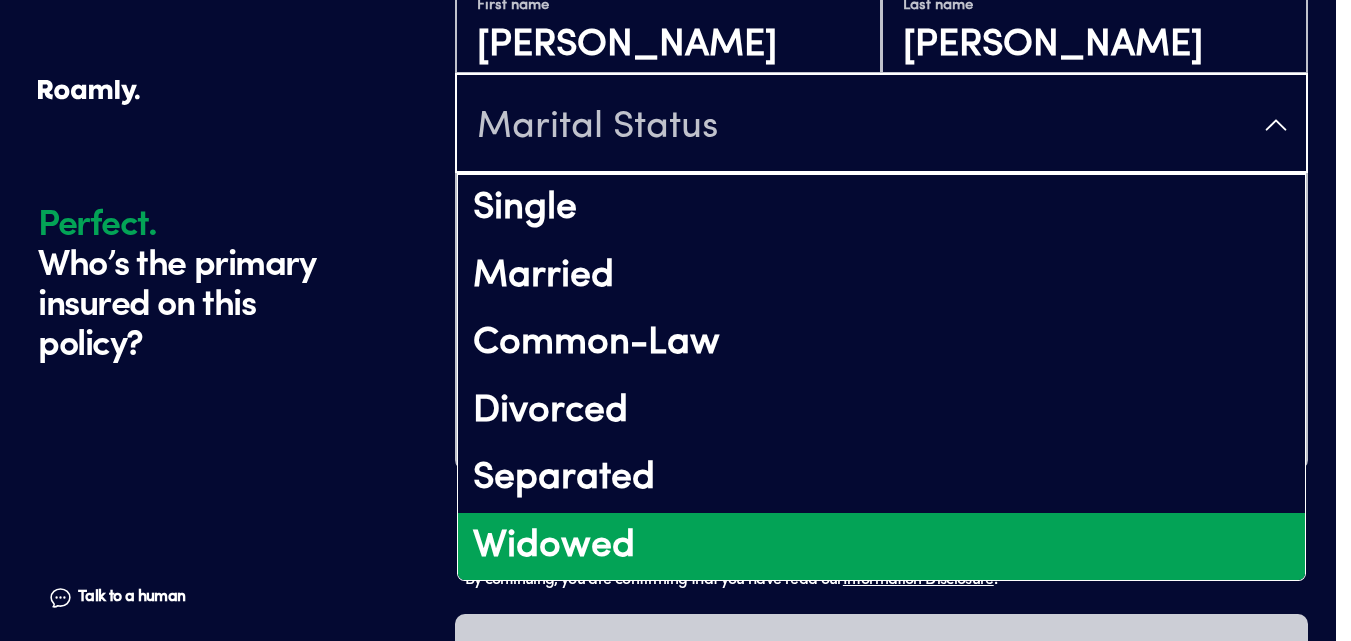 click on "Widowed" at bounding box center (881, 547) 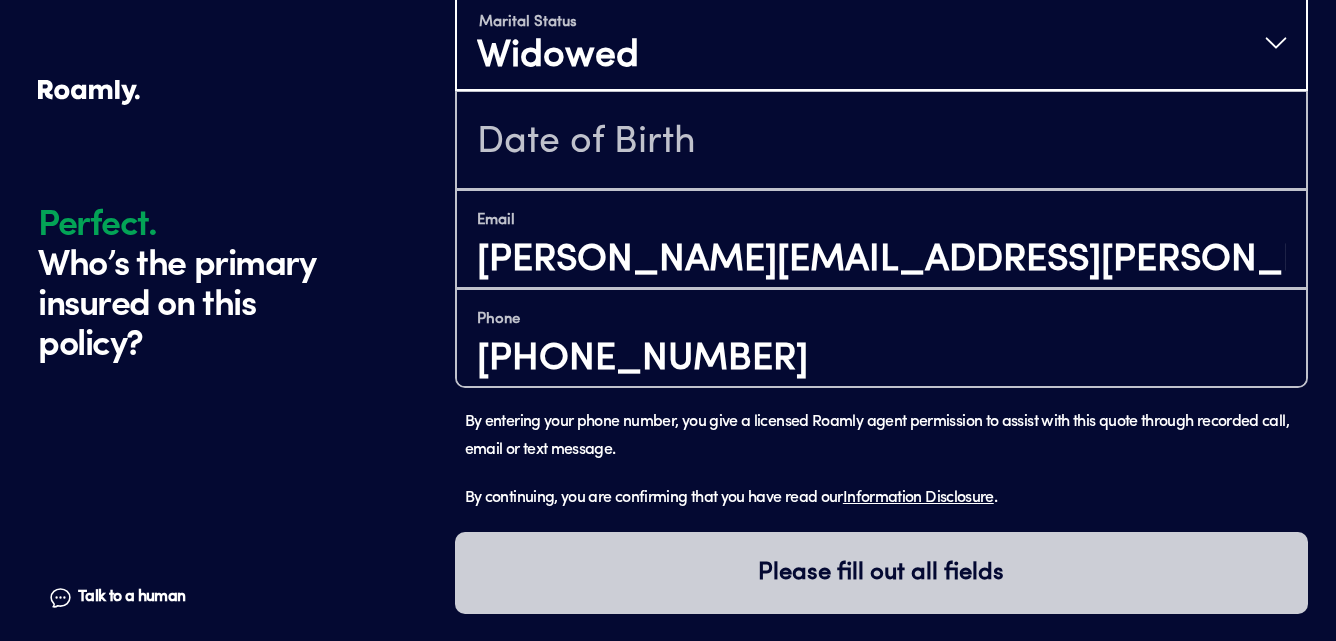 scroll, scrollTop: 250, scrollLeft: 0, axis: vertical 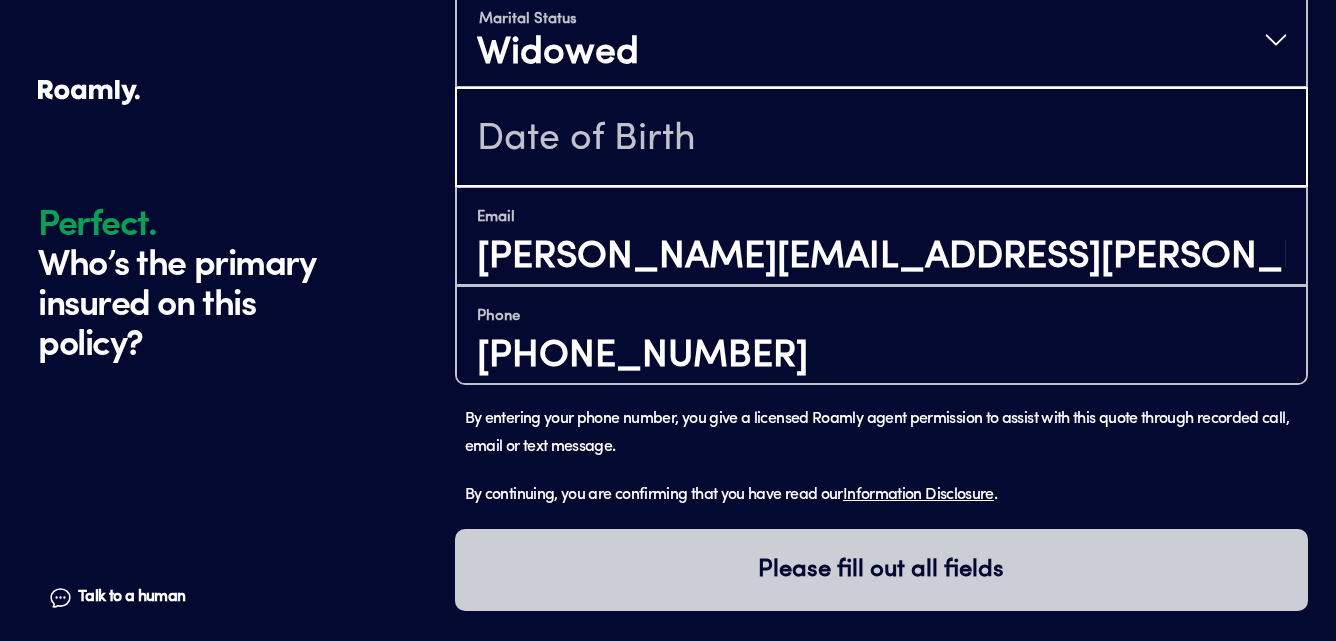 click at bounding box center (881, 139) 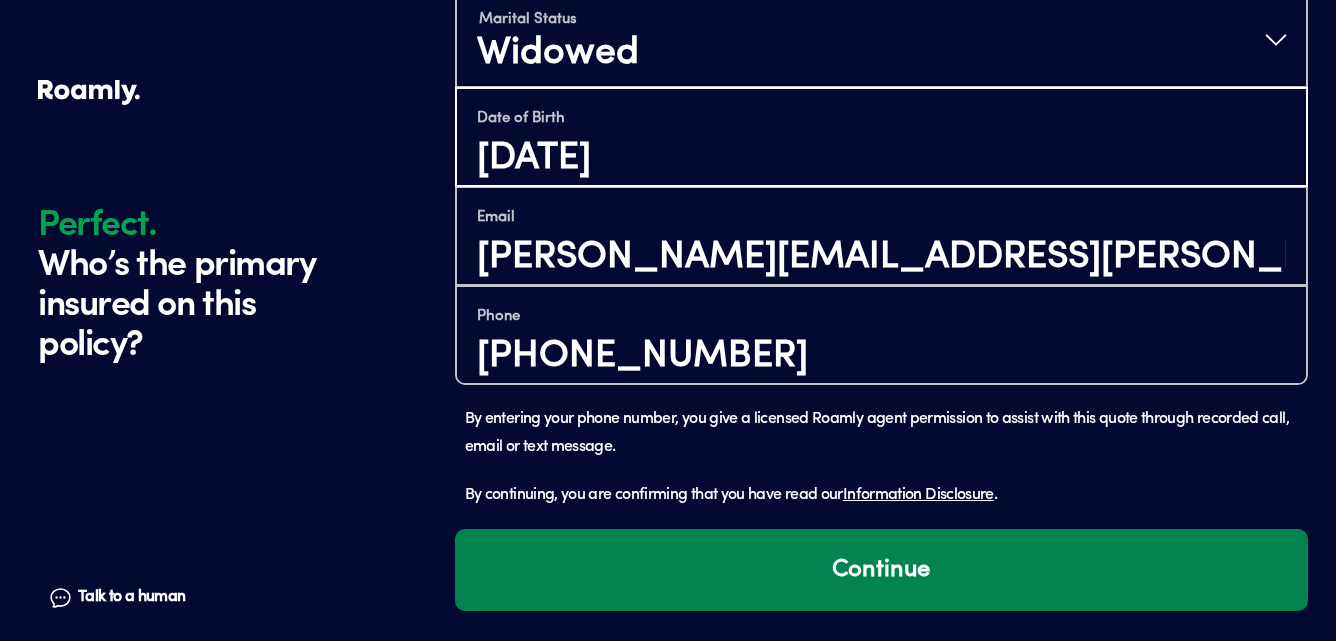 type on "[DATE]" 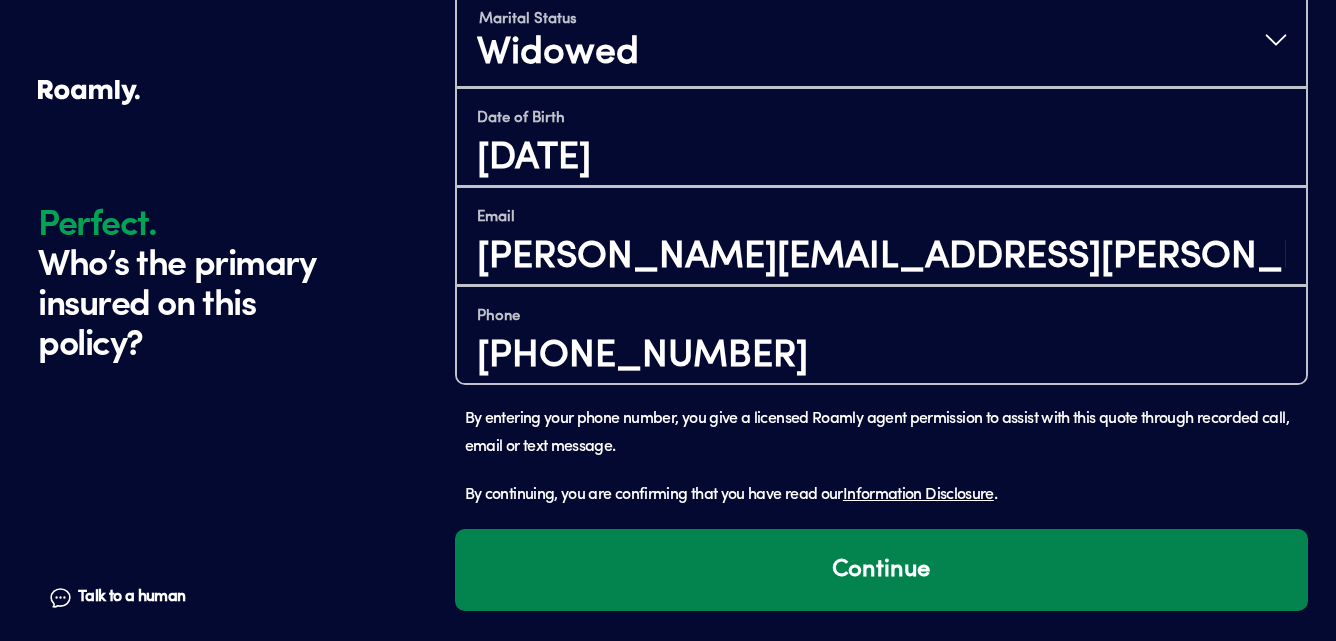 click on "Continue" at bounding box center (881, 570) 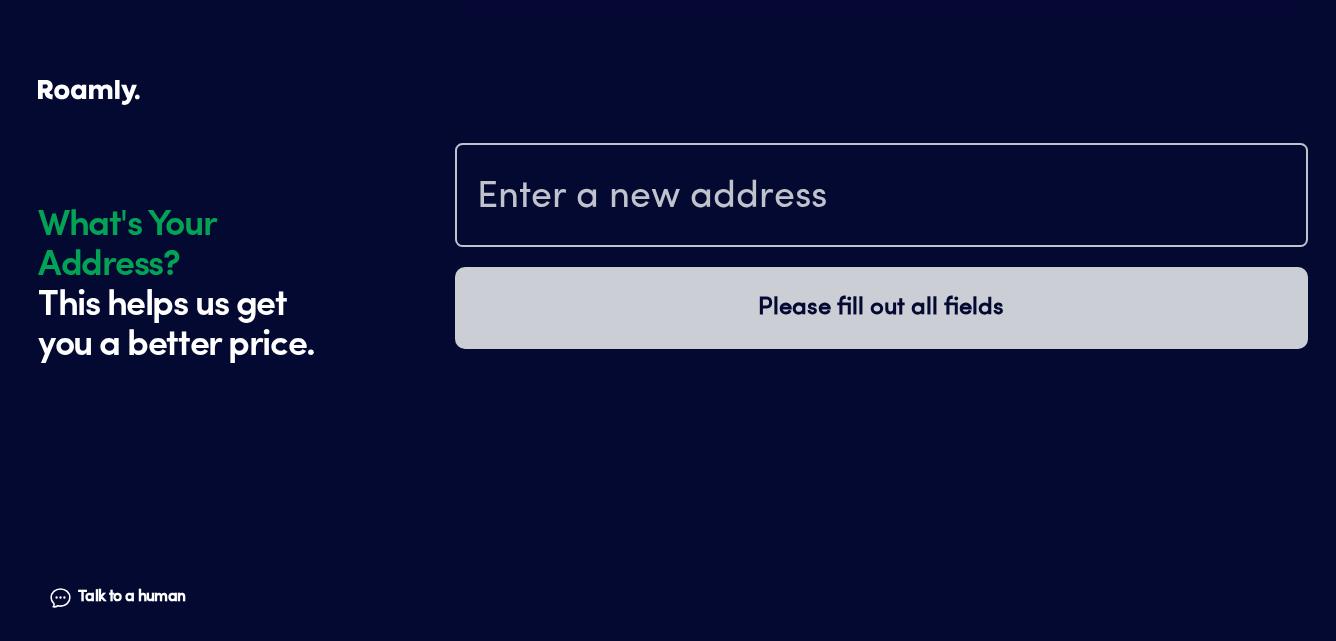 scroll, scrollTop: 799, scrollLeft: 0, axis: vertical 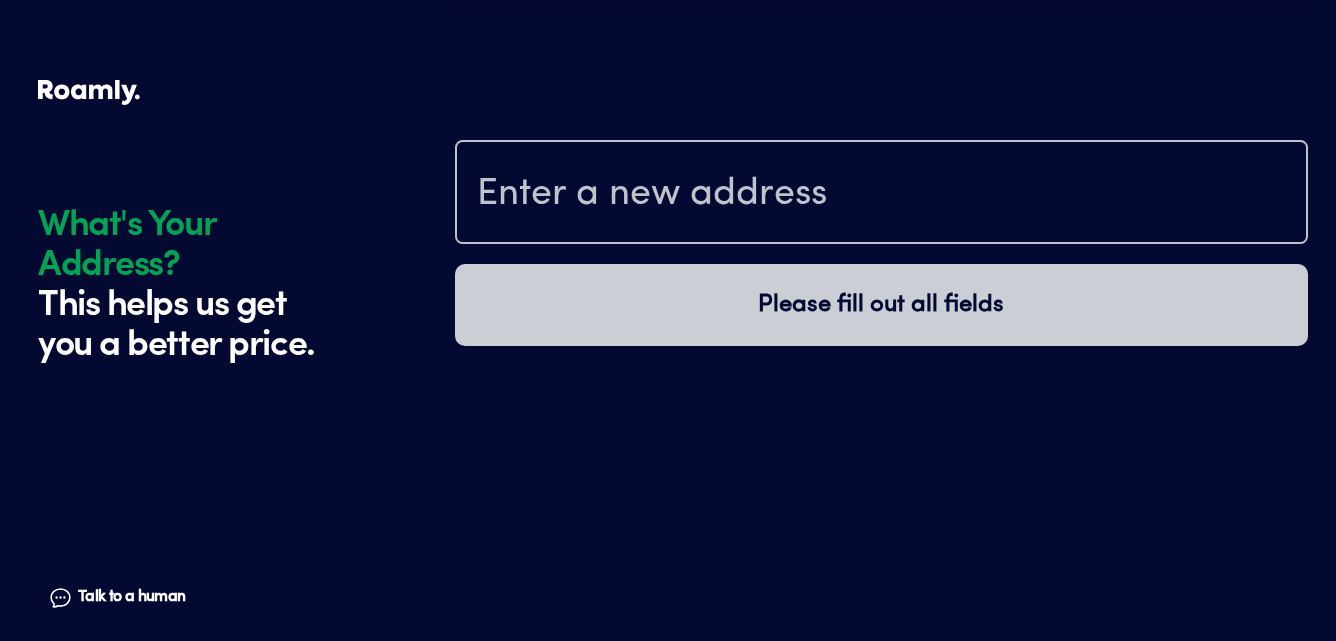 click at bounding box center [881, 194] 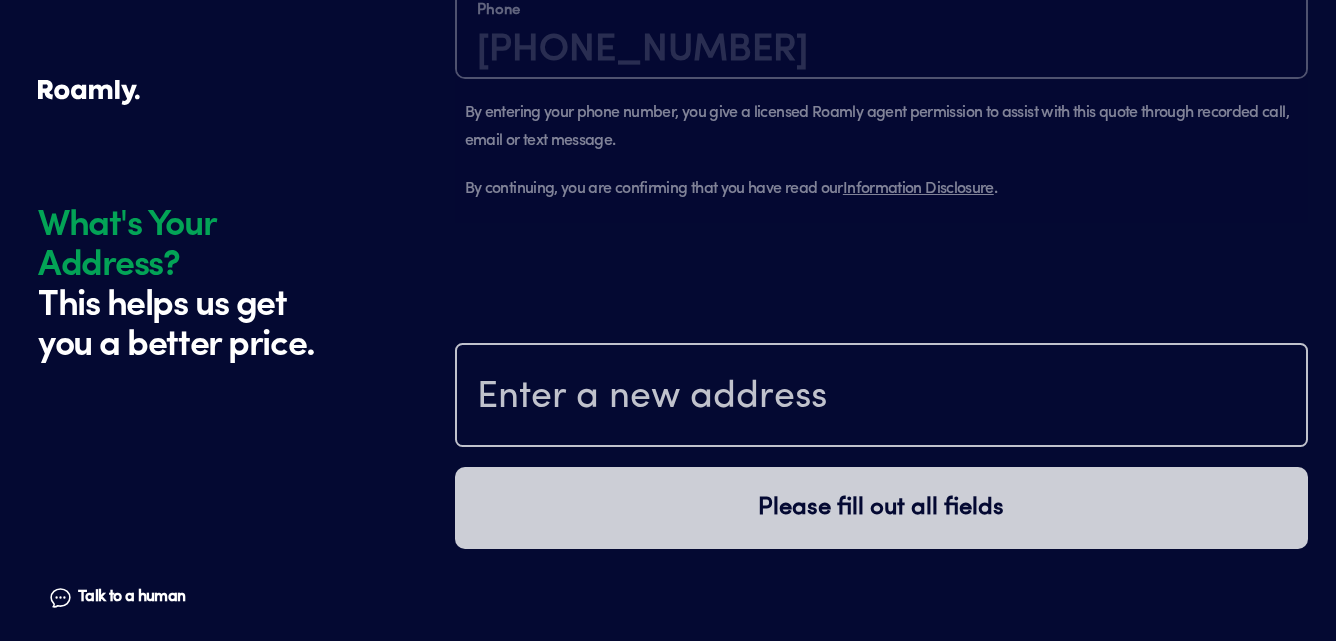 scroll, scrollTop: 627, scrollLeft: 0, axis: vertical 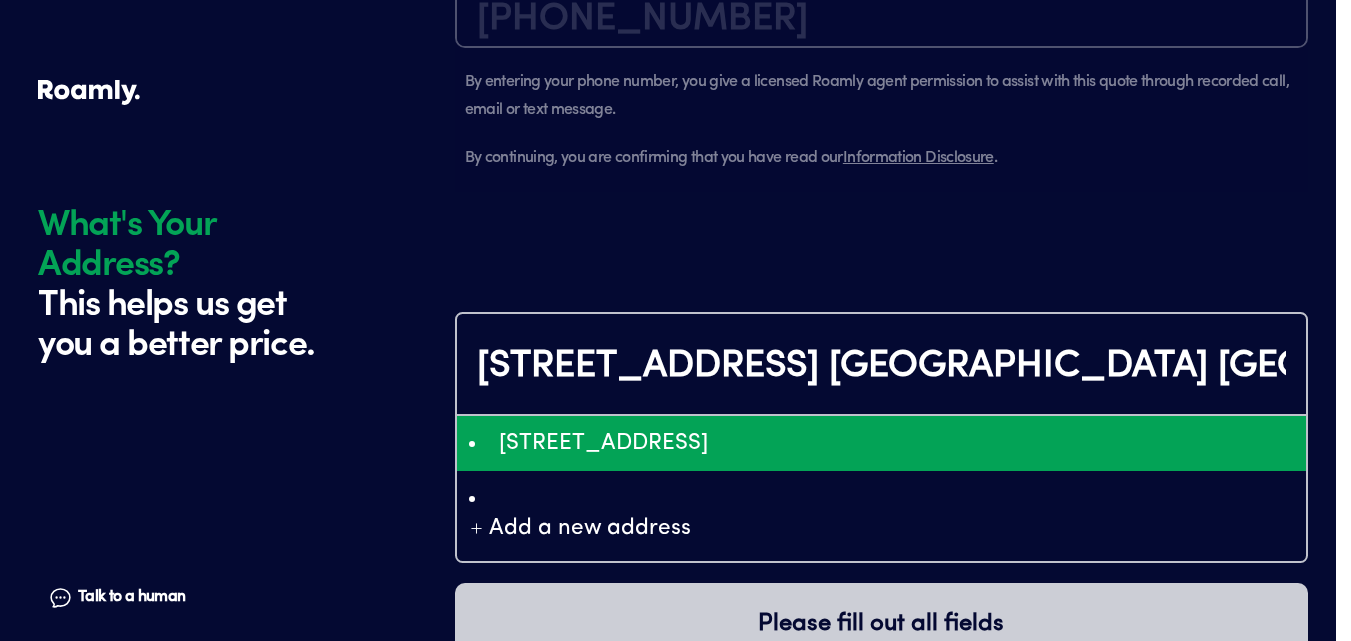 type on "ChIJ7YZvqTKwyFIRh1uRkynHh6U" 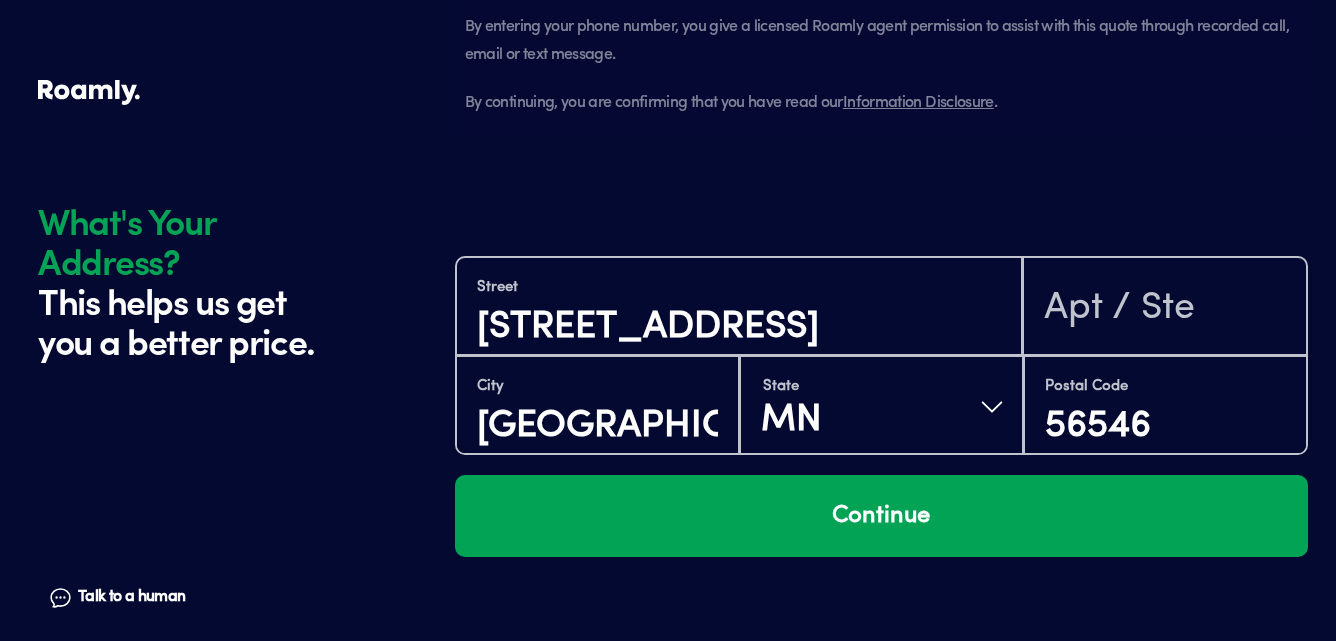 scroll, scrollTop: 727, scrollLeft: 0, axis: vertical 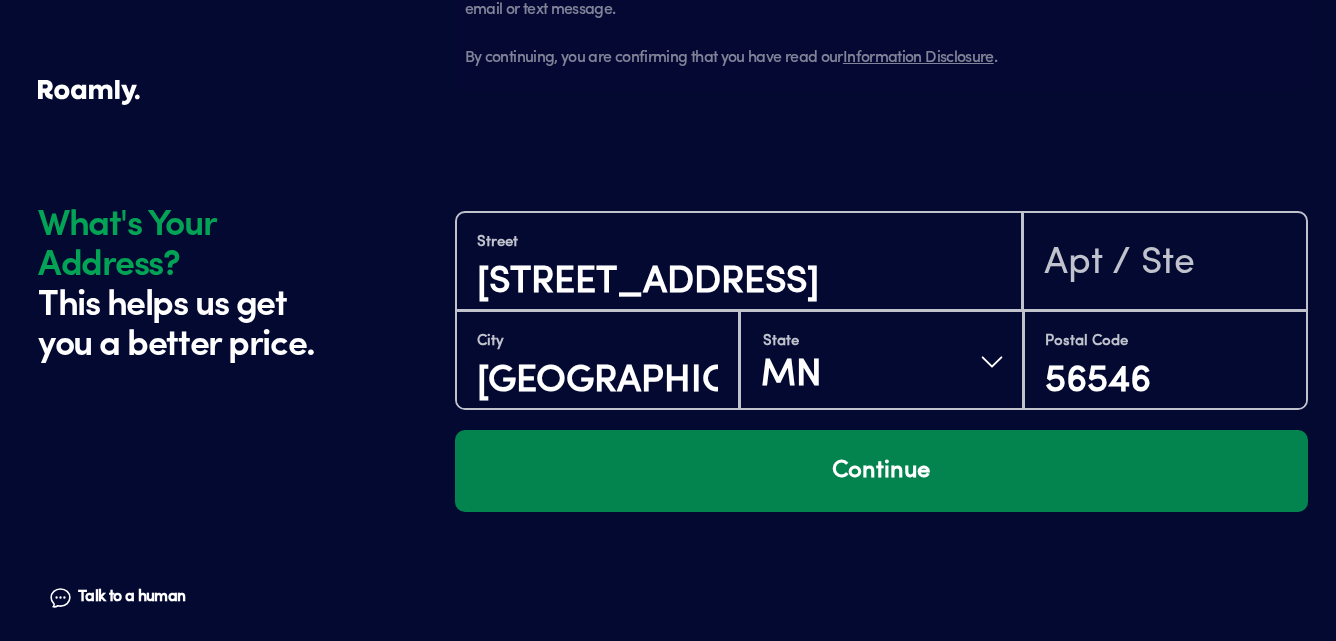 click on "Continue" at bounding box center [881, 471] 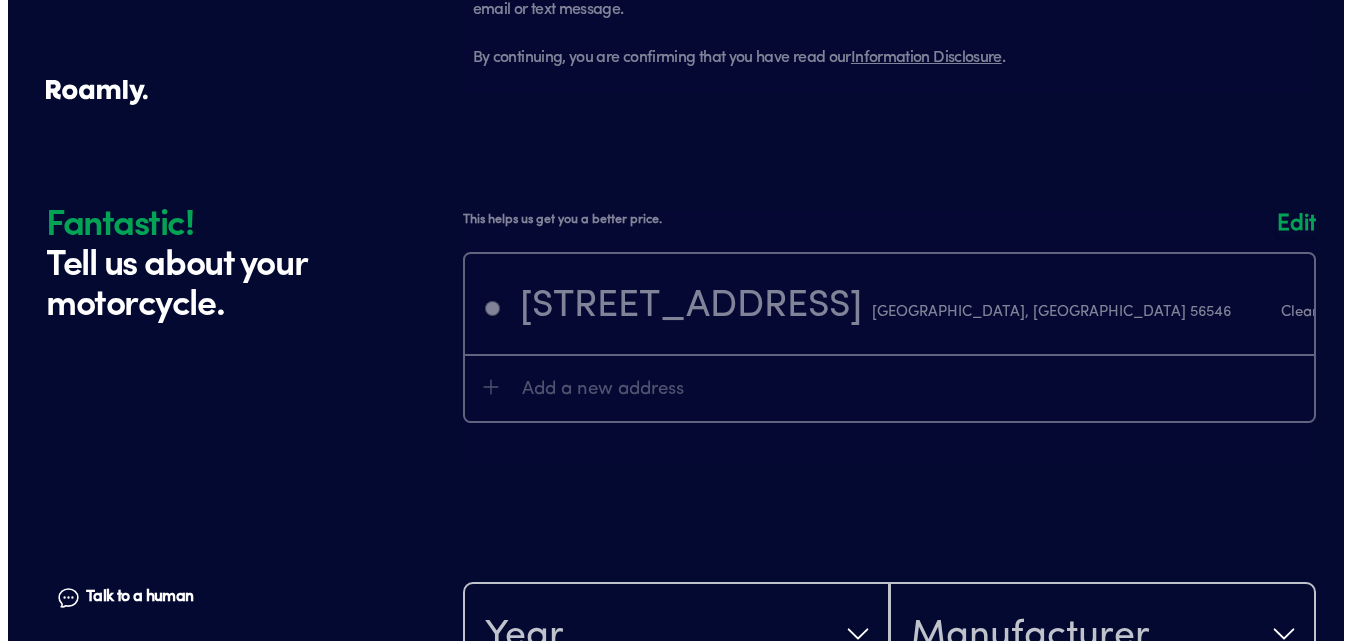 scroll, scrollTop: 1170, scrollLeft: 0, axis: vertical 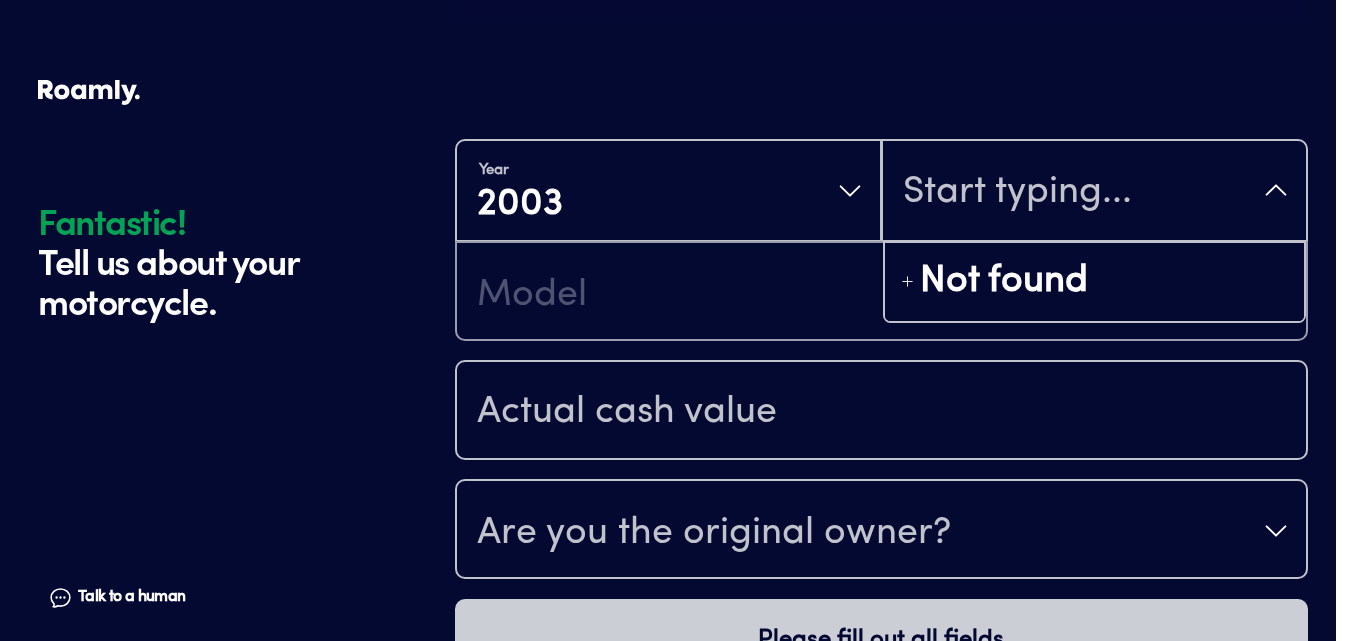 click at bounding box center [1094, 192] 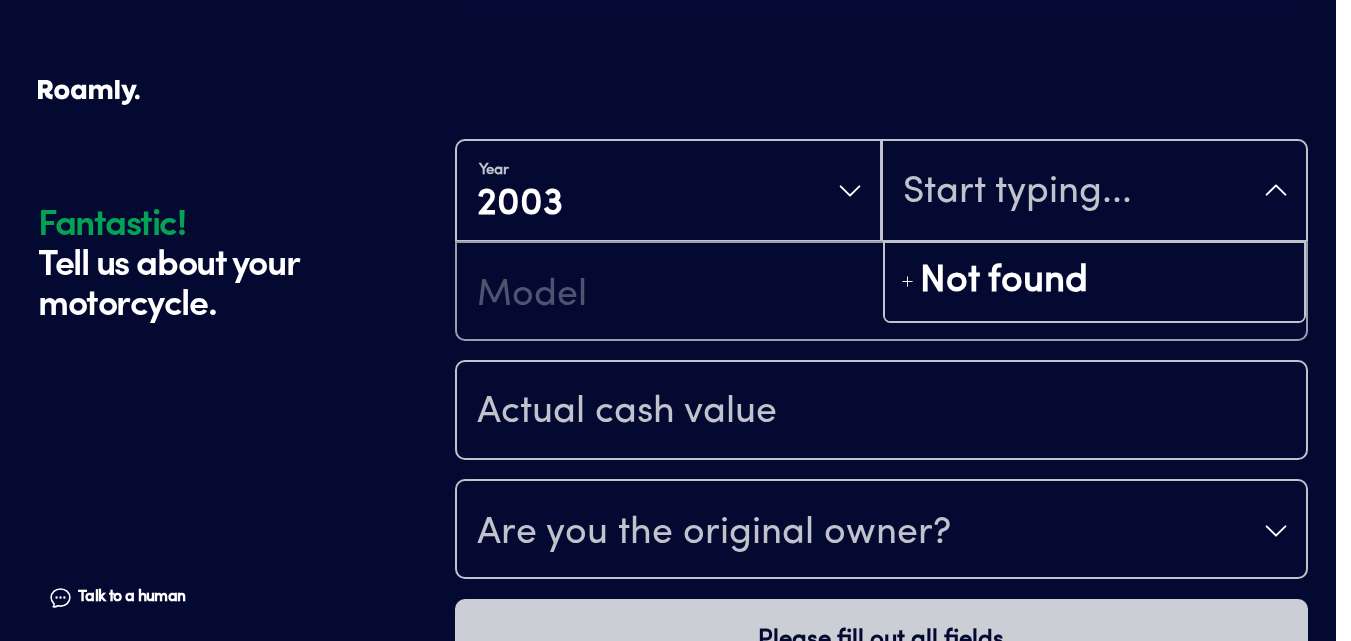click at bounding box center (1094, 192) 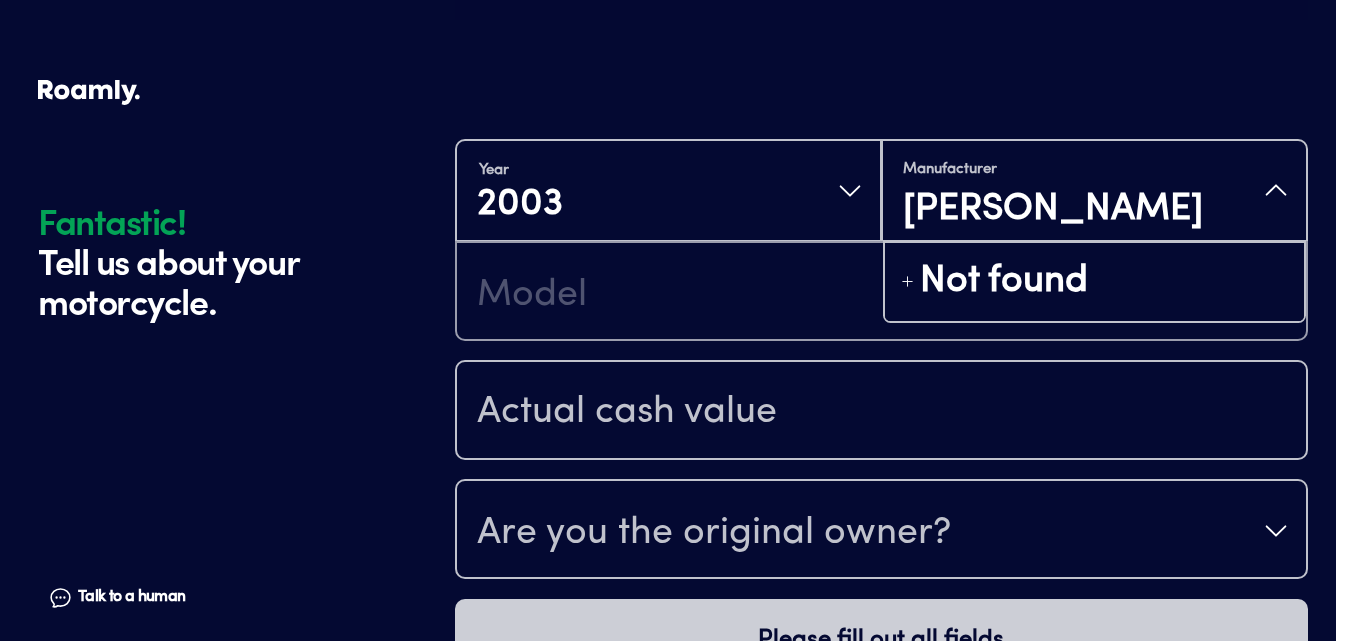 type on "Harley davidson" 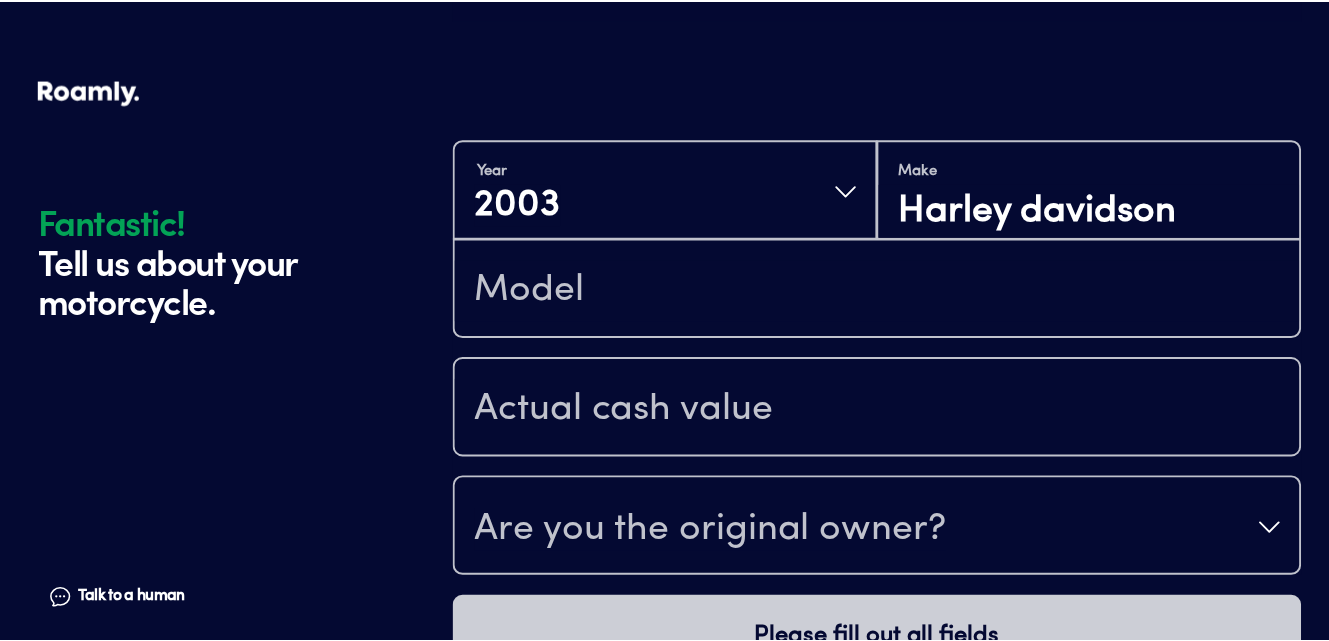 scroll, scrollTop: 3, scrollLeft: 0, axis: vertical 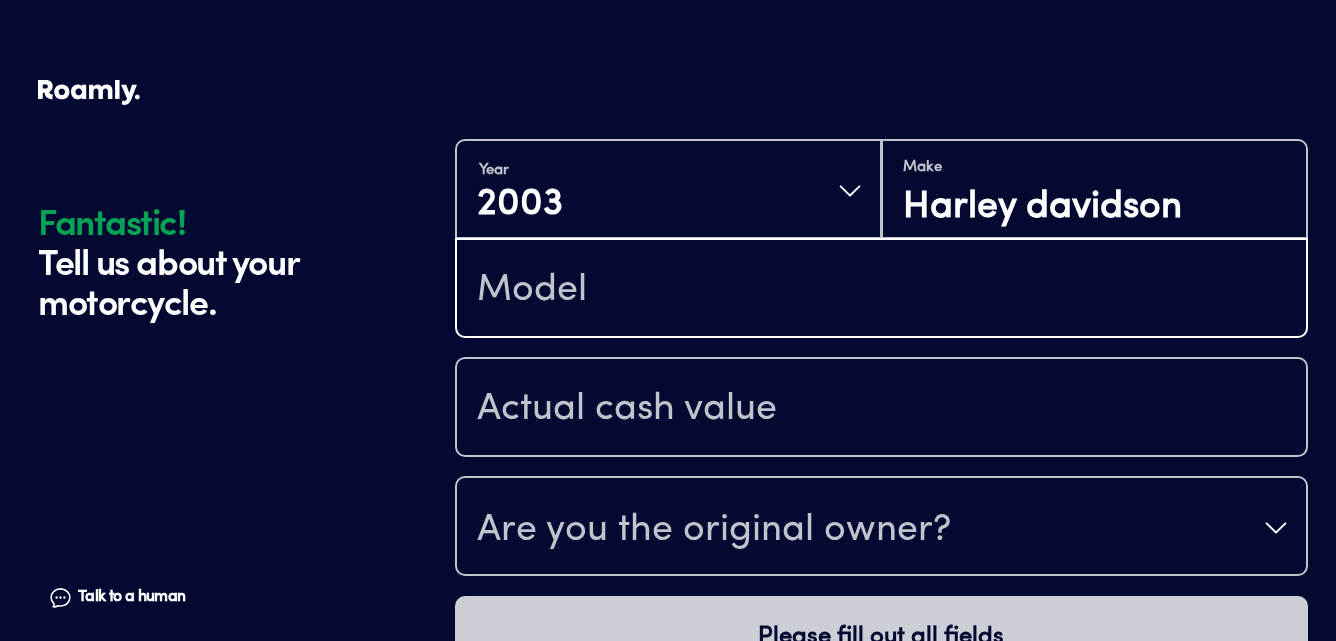 click at bounding box center (881, 290) 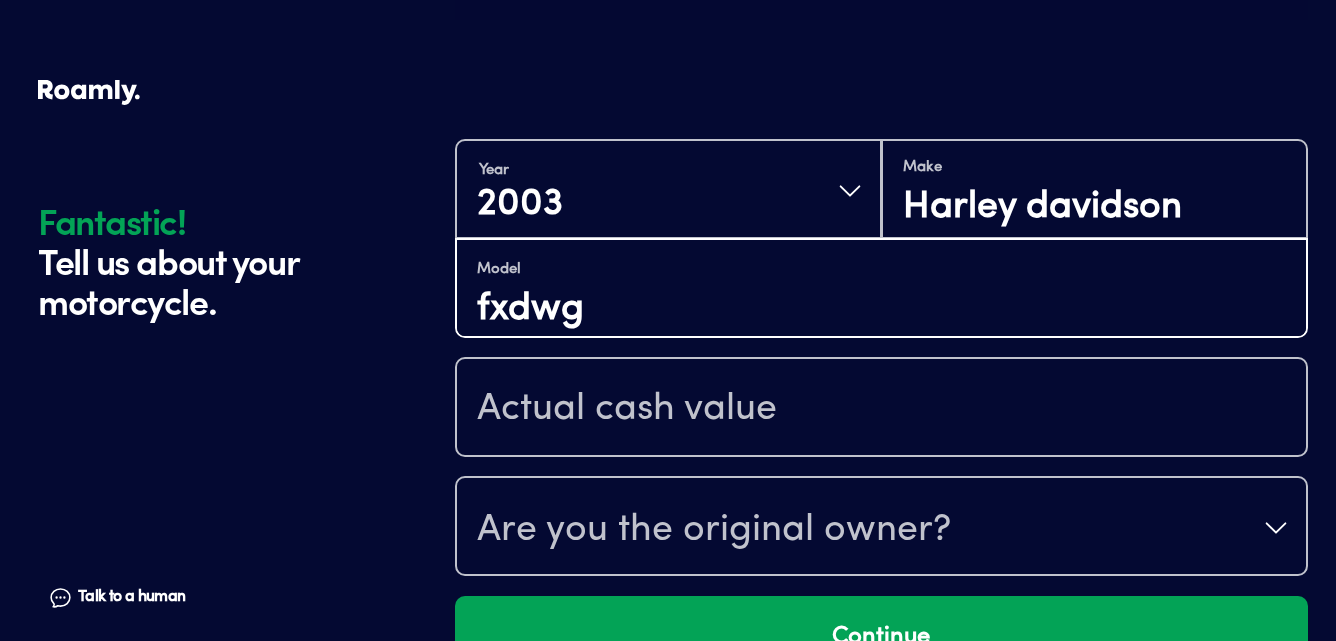 type on "fxdwg" 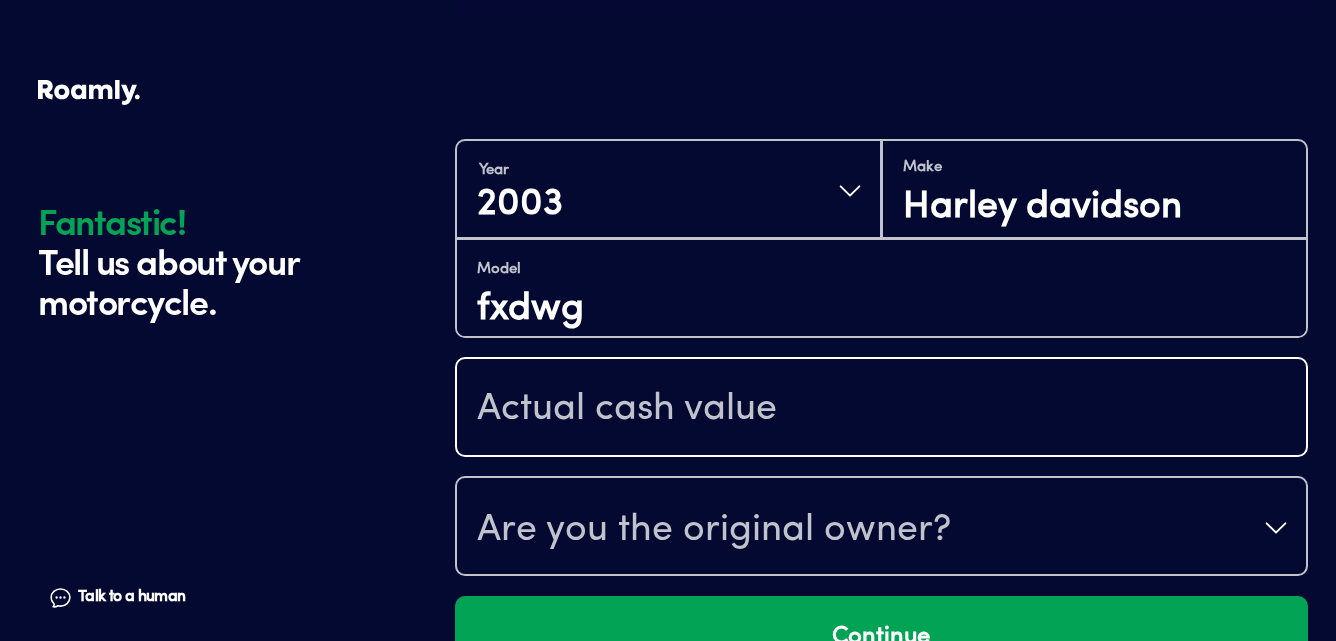 click at bounding box center (881, 409) 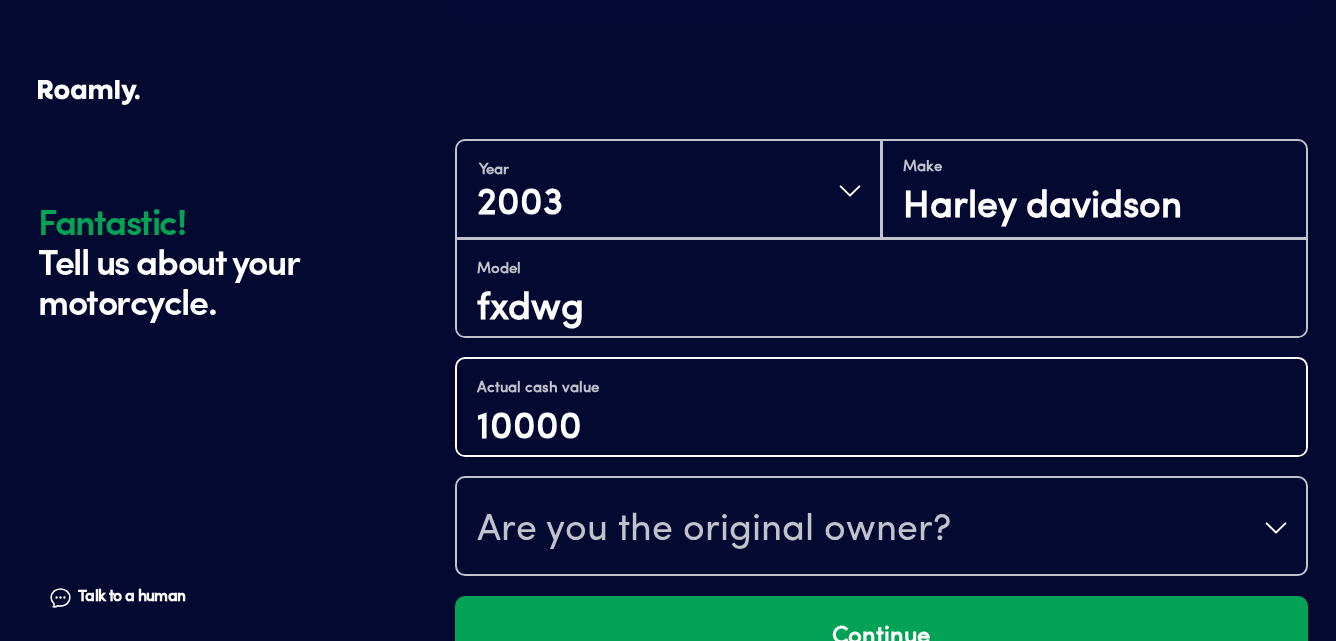 type on "10000" 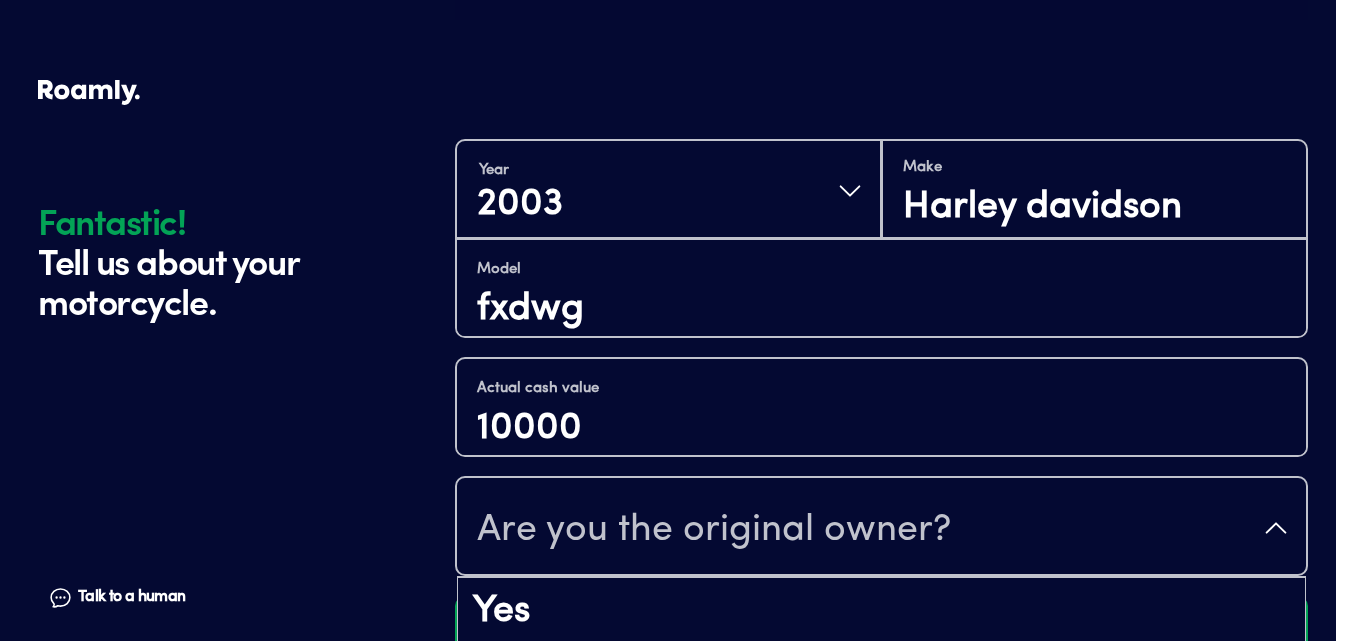 click on "Are you the original owner?" at bounding box center (881, 528) 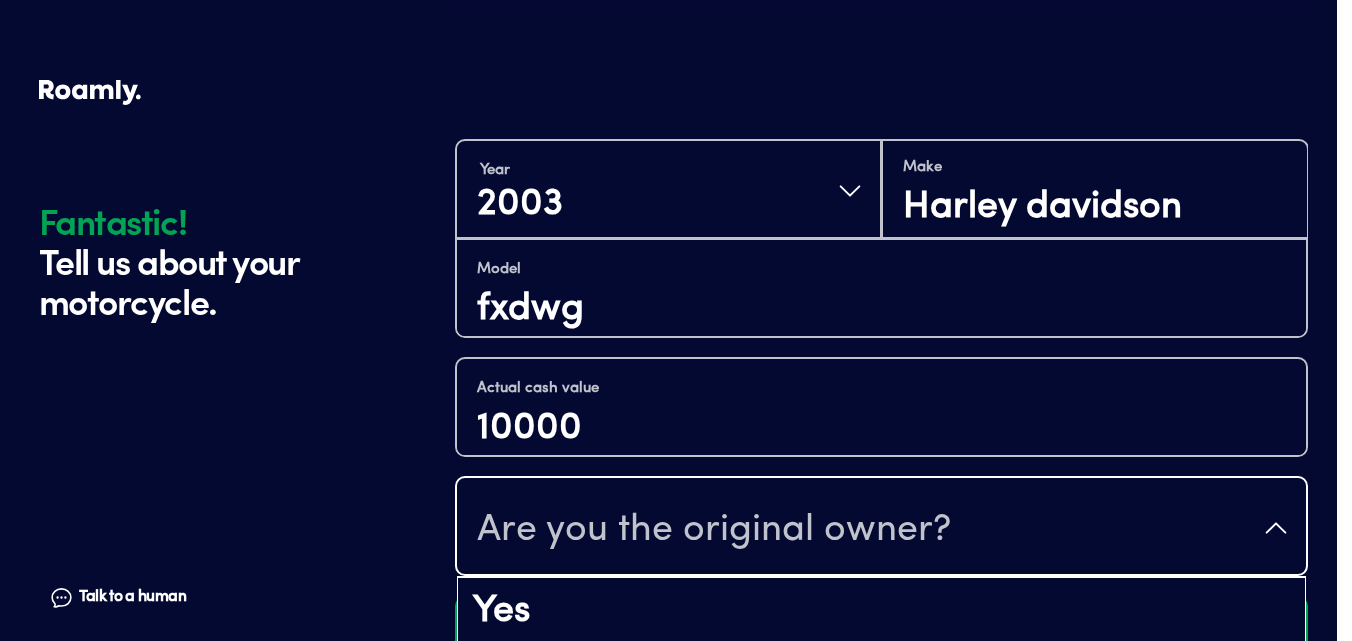 drag, startPoint x: 1347, startPoint y: 143, endPoint x: 1340, endPoint y: 189, distance: 46.52956 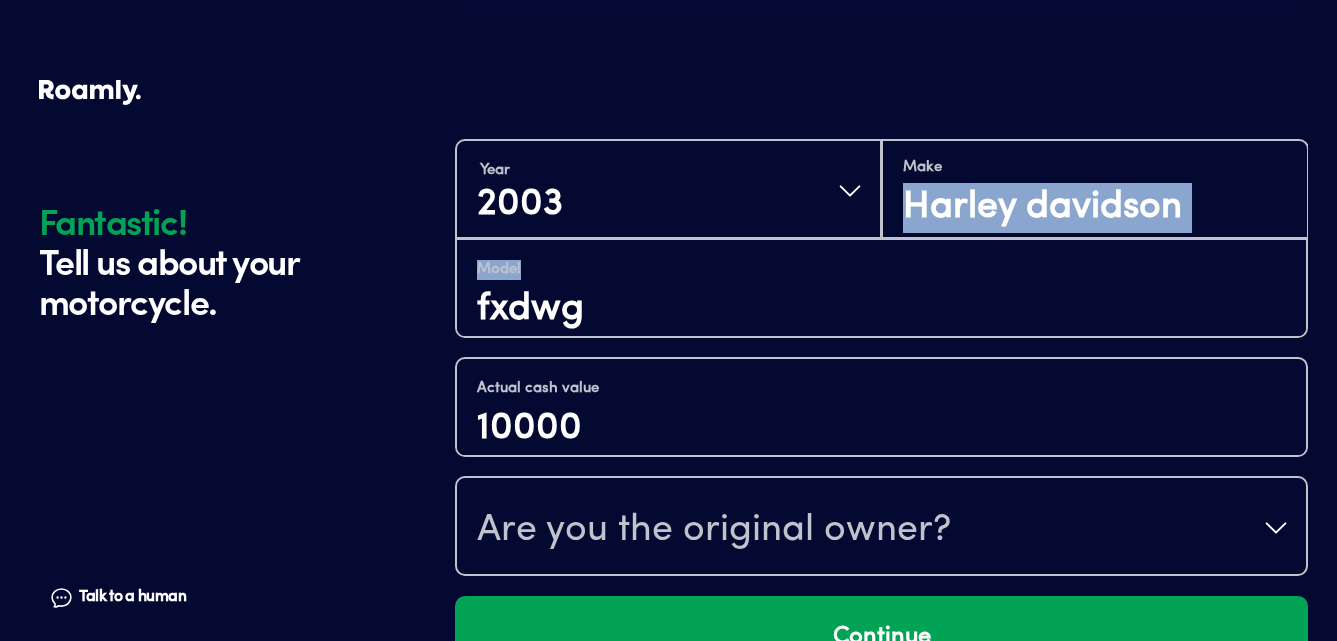 drag, startPoint x: 1334, startPoint y: 197, endPoint x: 1333, endPoint y: 259, distance: 62.008064 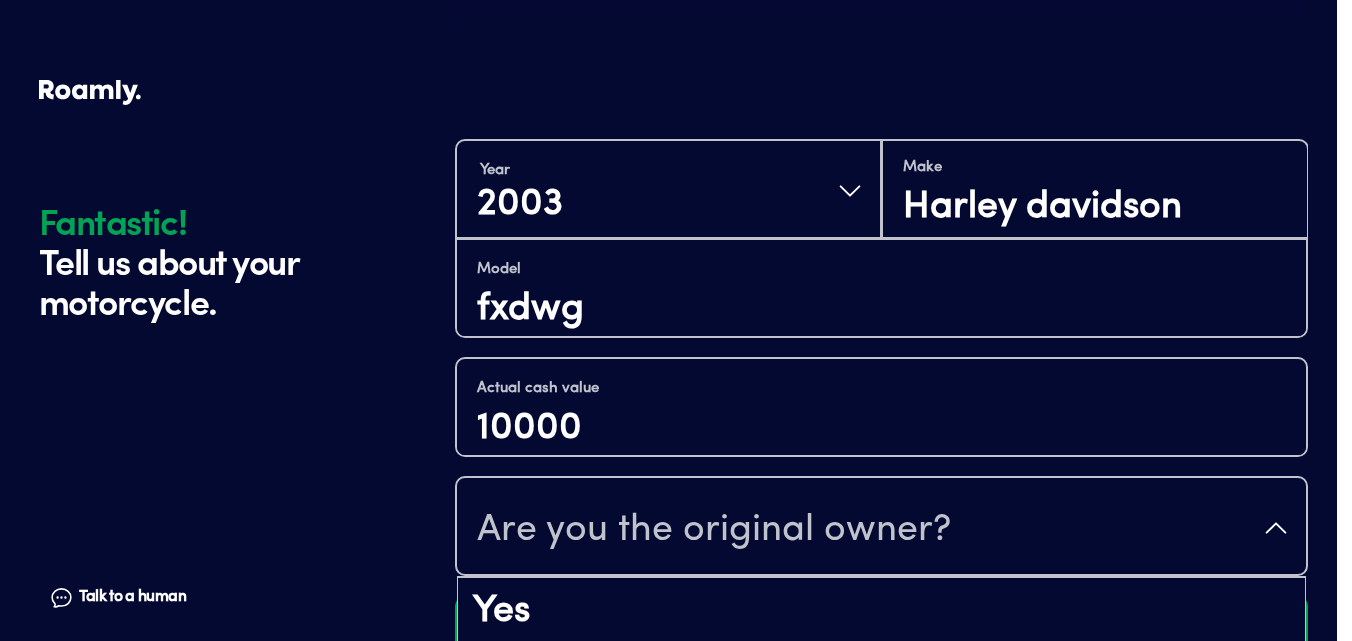 click on "Are you the original owner?" at bounding box center [881, 528] 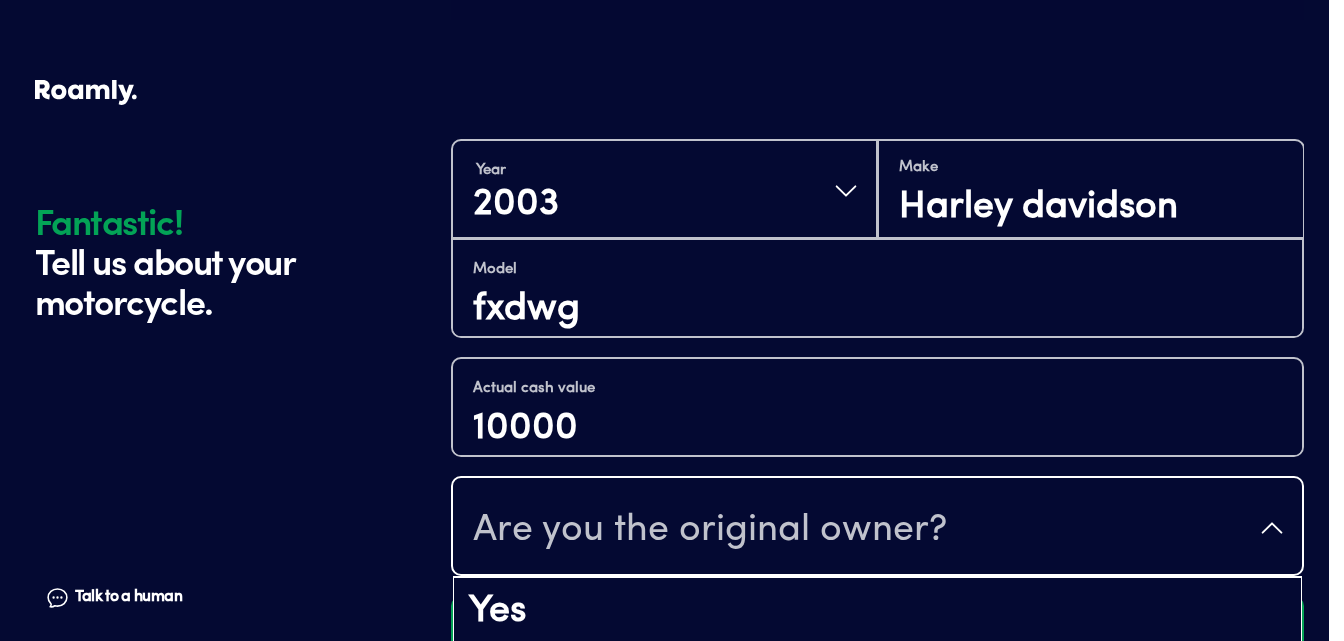 drag, startPoint x: 1316, startPoint y: 224, endPoint x: 1316, endPoint y: 257, distance: 33 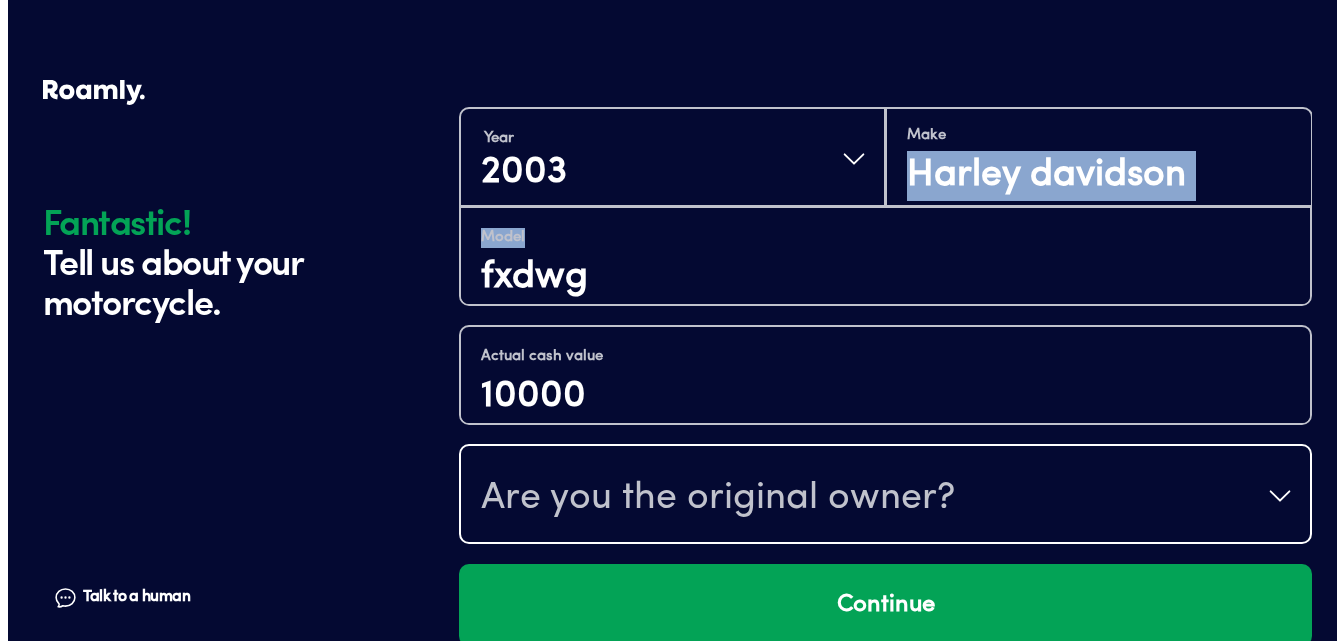 scroll, scrollTop: 1237, scrollLeft: 0, axis: vertical 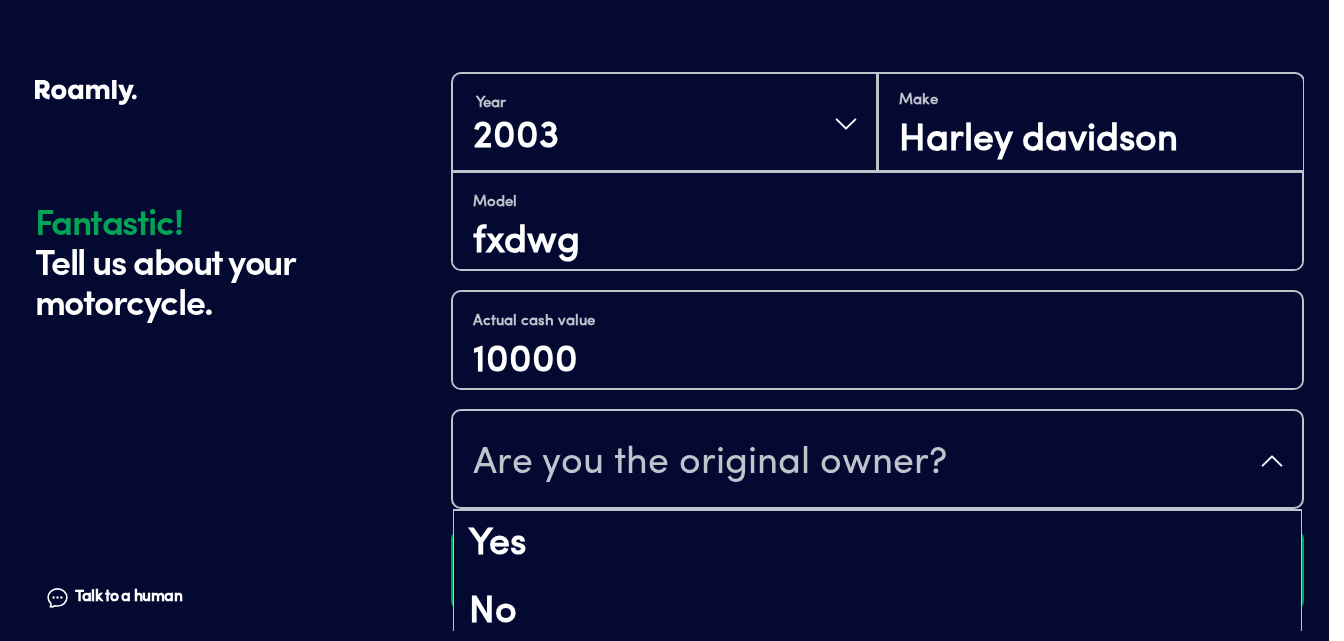 click on "Are you the original owner?" at bounding box center [877, 461] 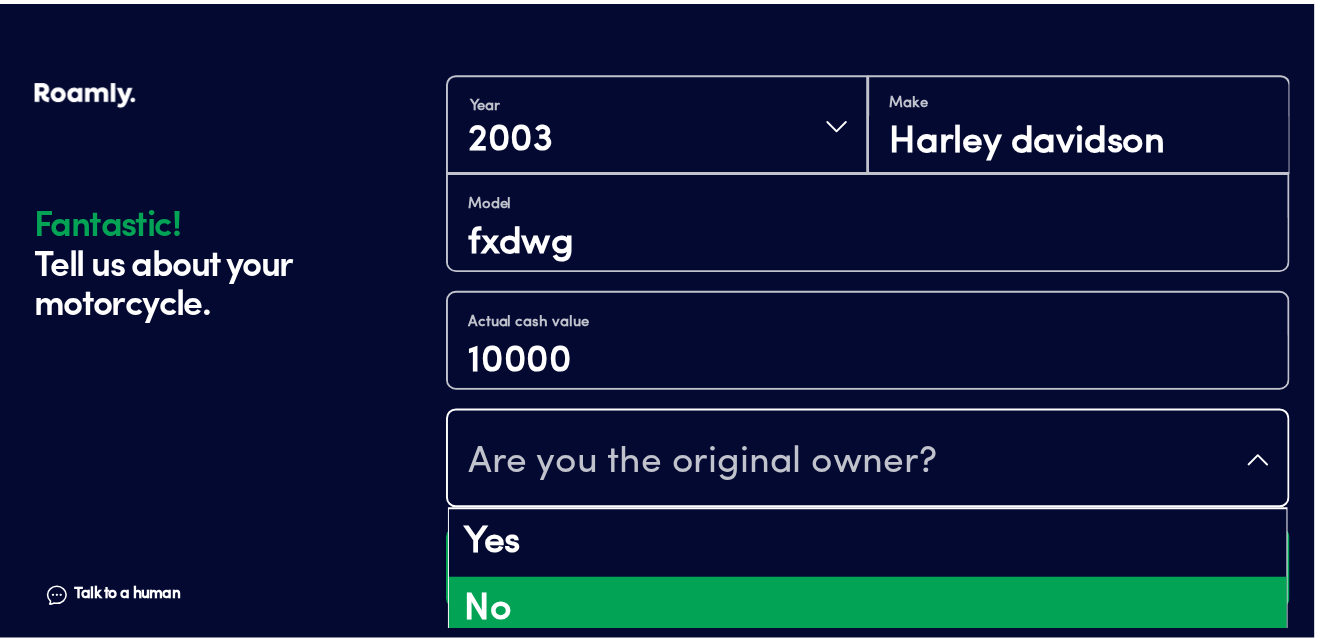 scroll, scrollTop: 15, scrollLeft: 0, axis: vertical 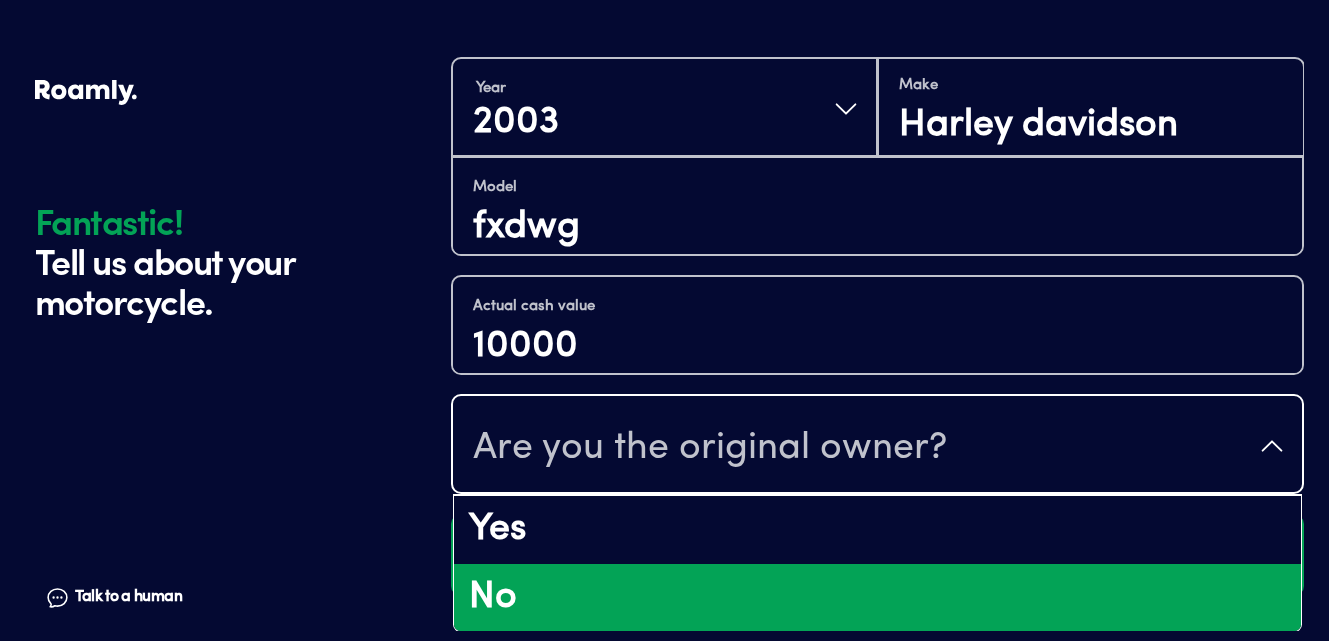 click on "No" at bounding box center (877, 598) 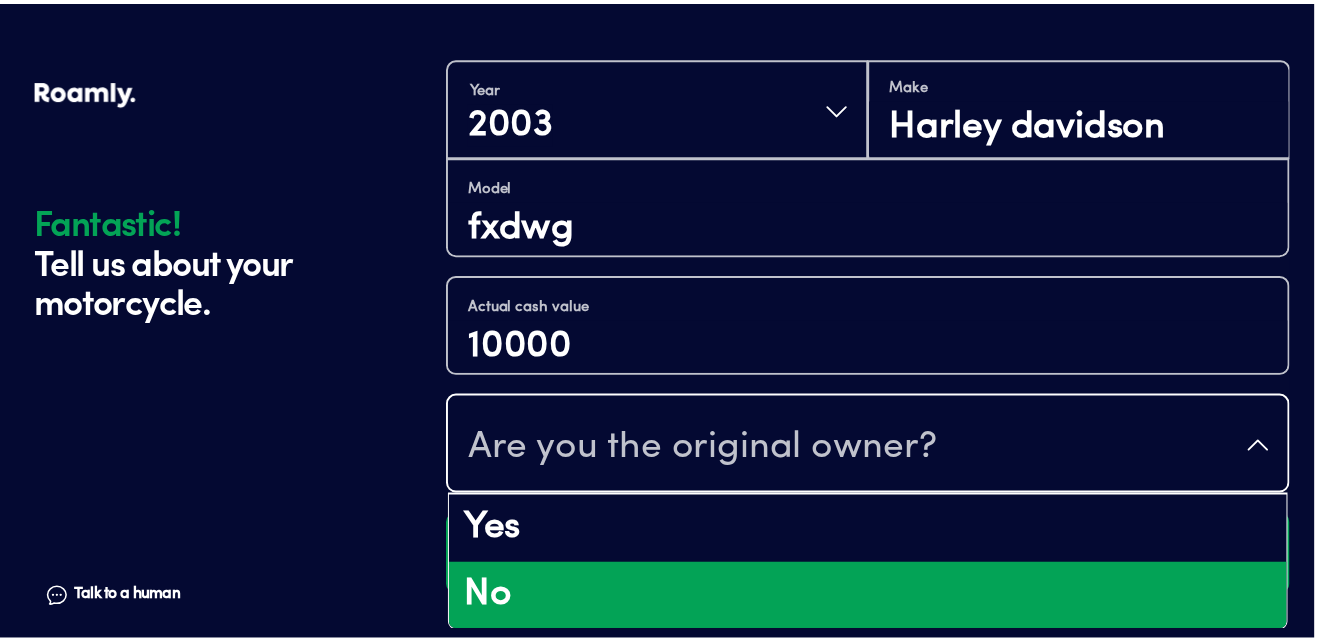 scroll, scrollTop: 0, scrollLeft: 0, axis: both 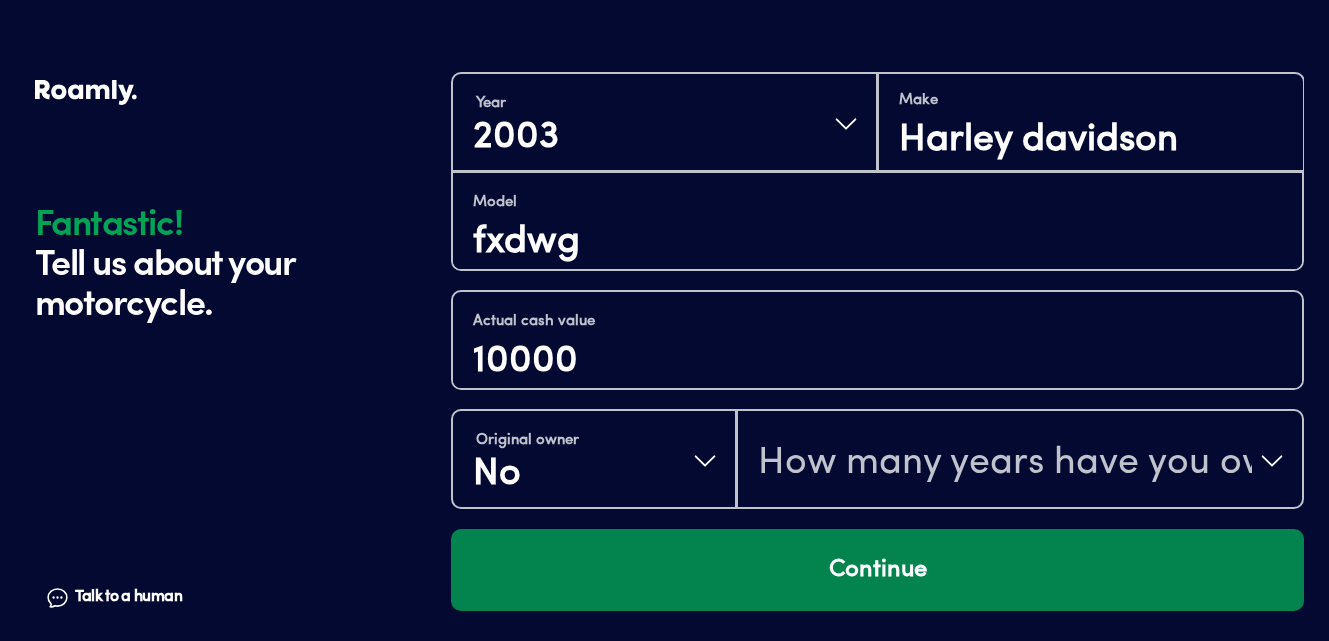click on "Continue" at bounding box center (877, 570) 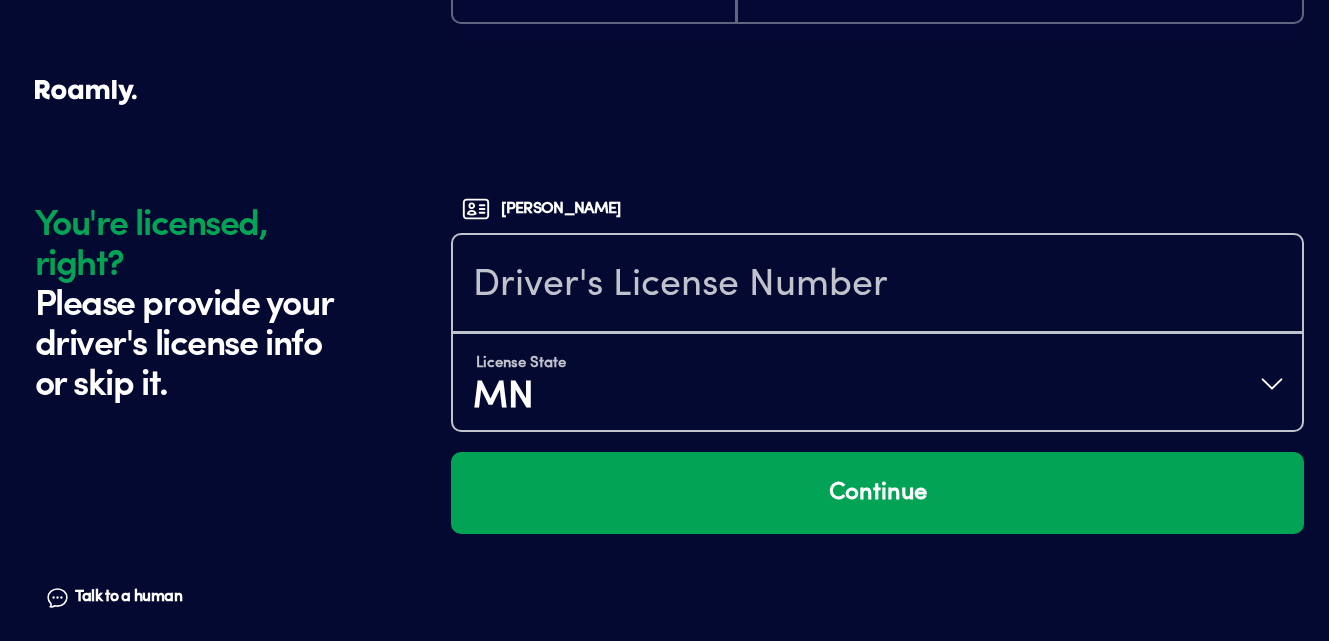 click on "[PERSON_NAME] License State [US_STATE] Continue" at bounding box center [877, 400] 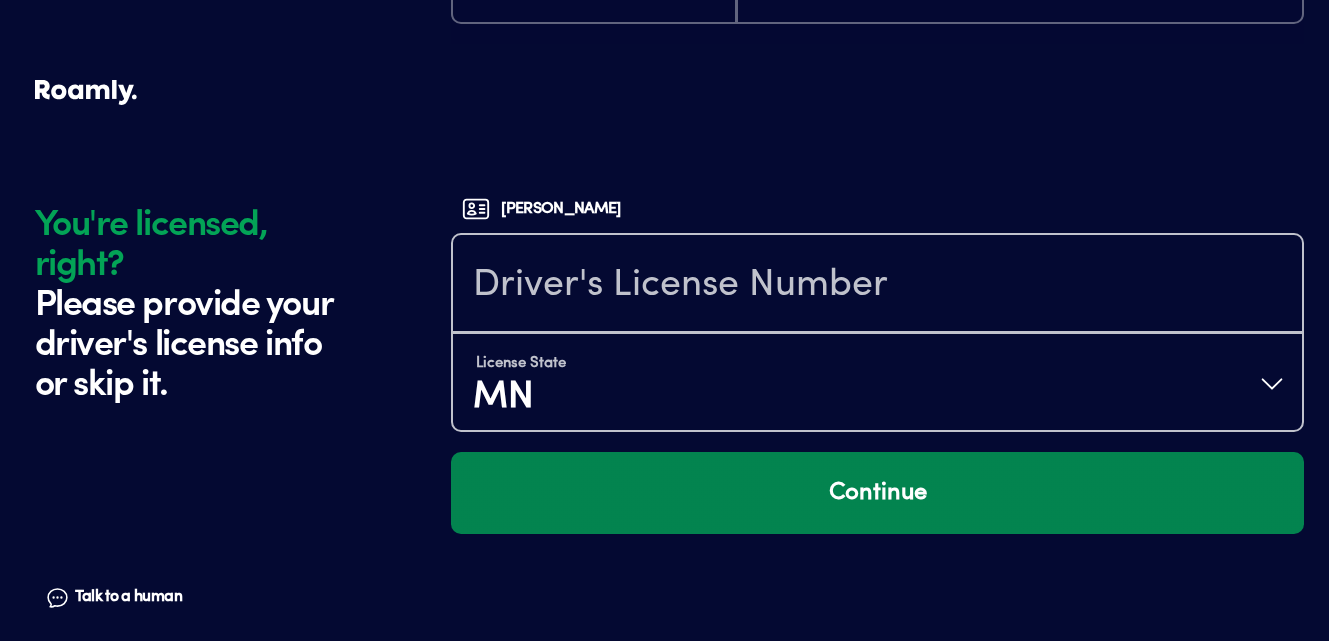 scroll, scrollTop: 1786, scrollLeft: 0, axis: vertical 